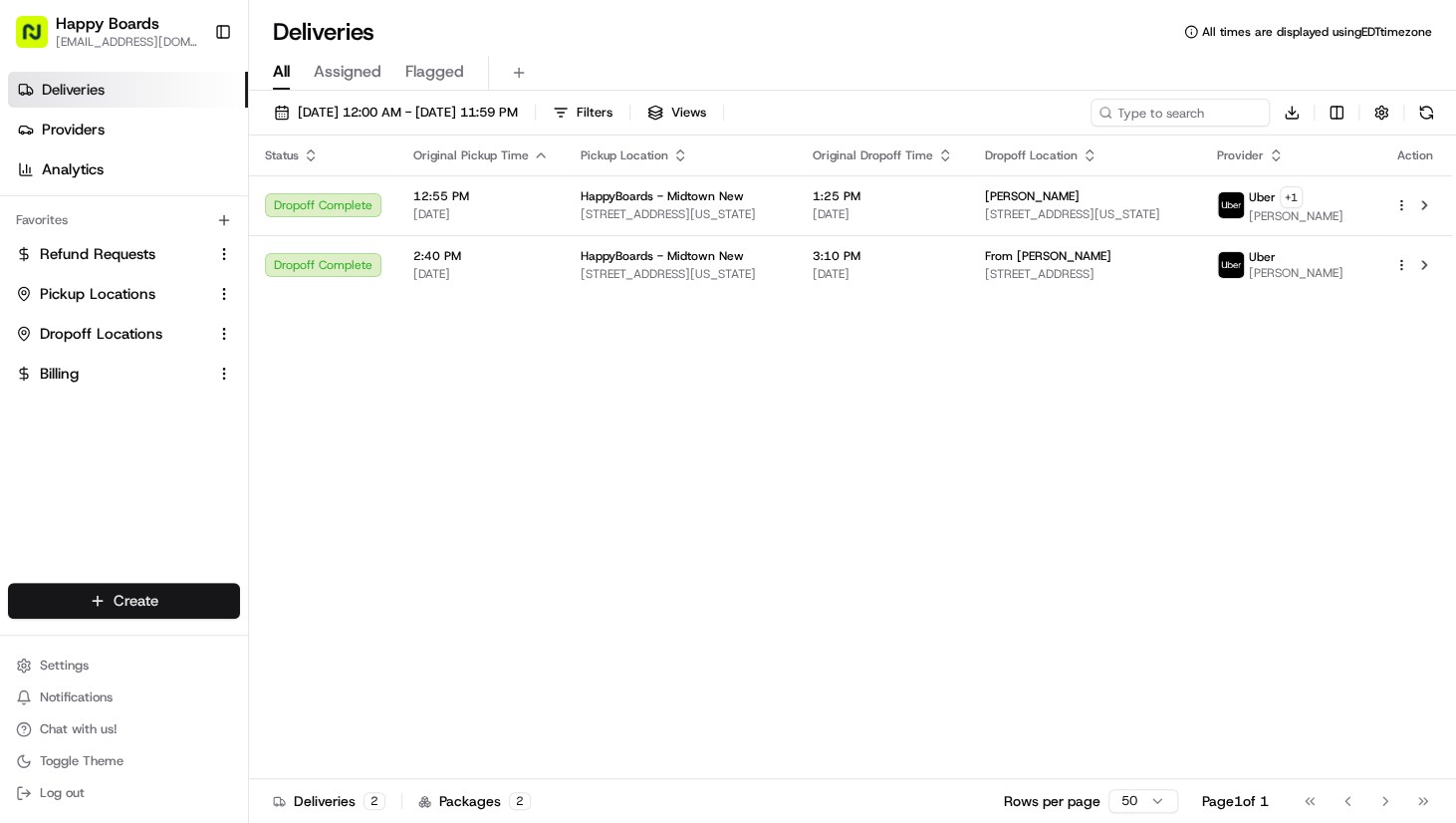 scroll, scrollTop: 0, scrollLeft: 0, axis: both 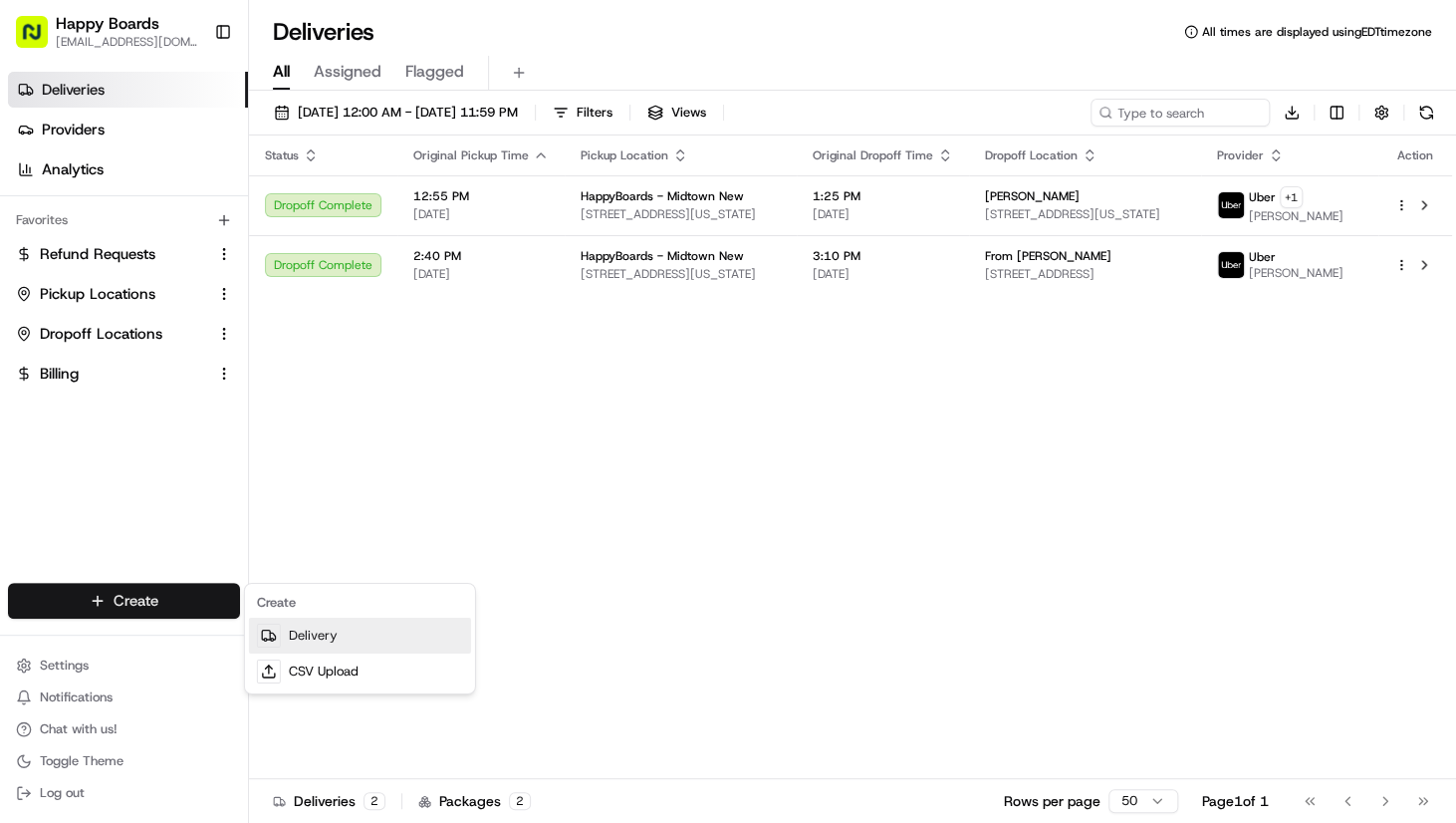click on "Delivery" at bounding box center (360, 636) 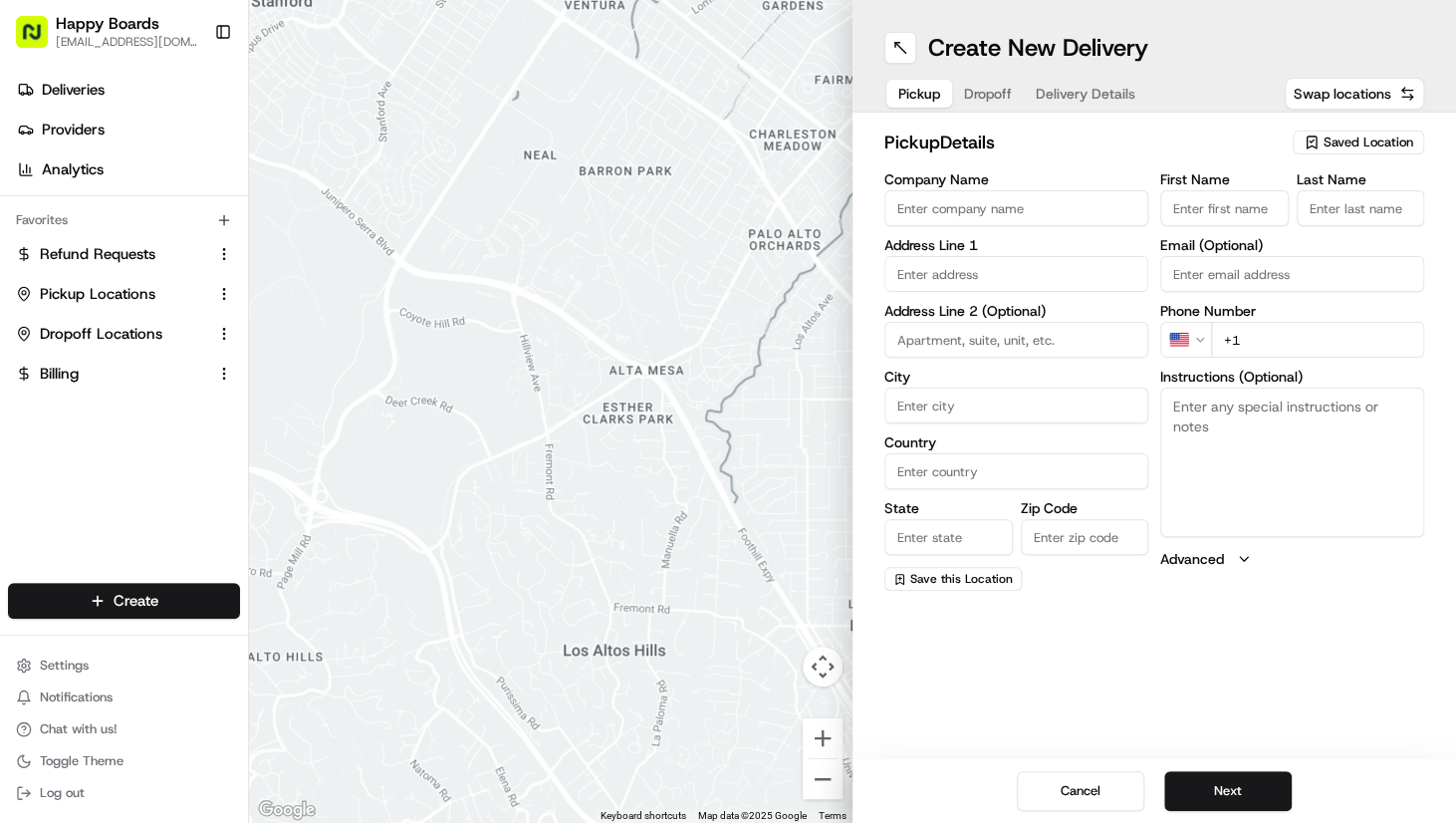click on "Saved Location" at bounding box center (1358, 142) 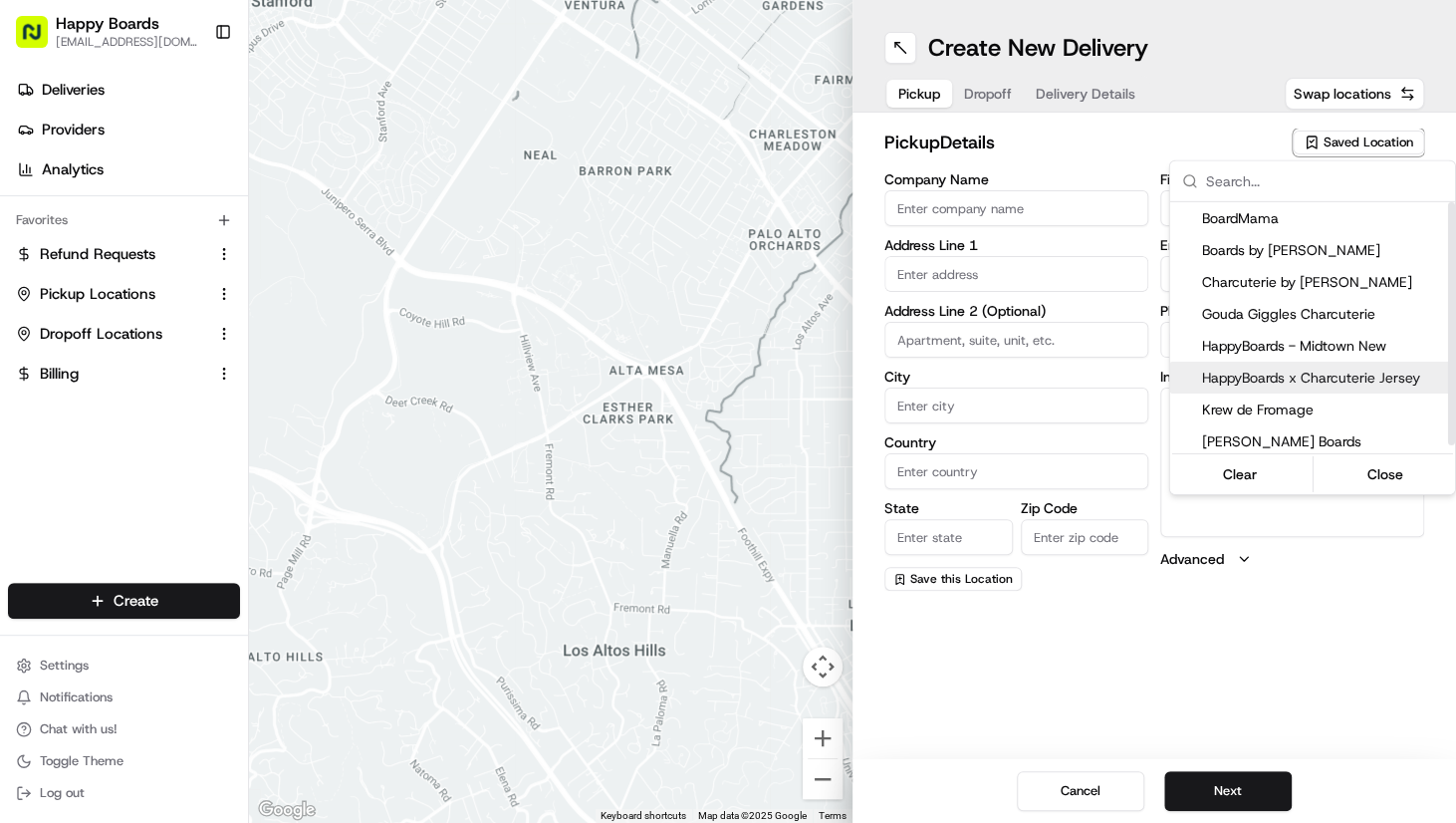 click on "HappyBoards - Midtown New" at bounding box center (1325, 346) 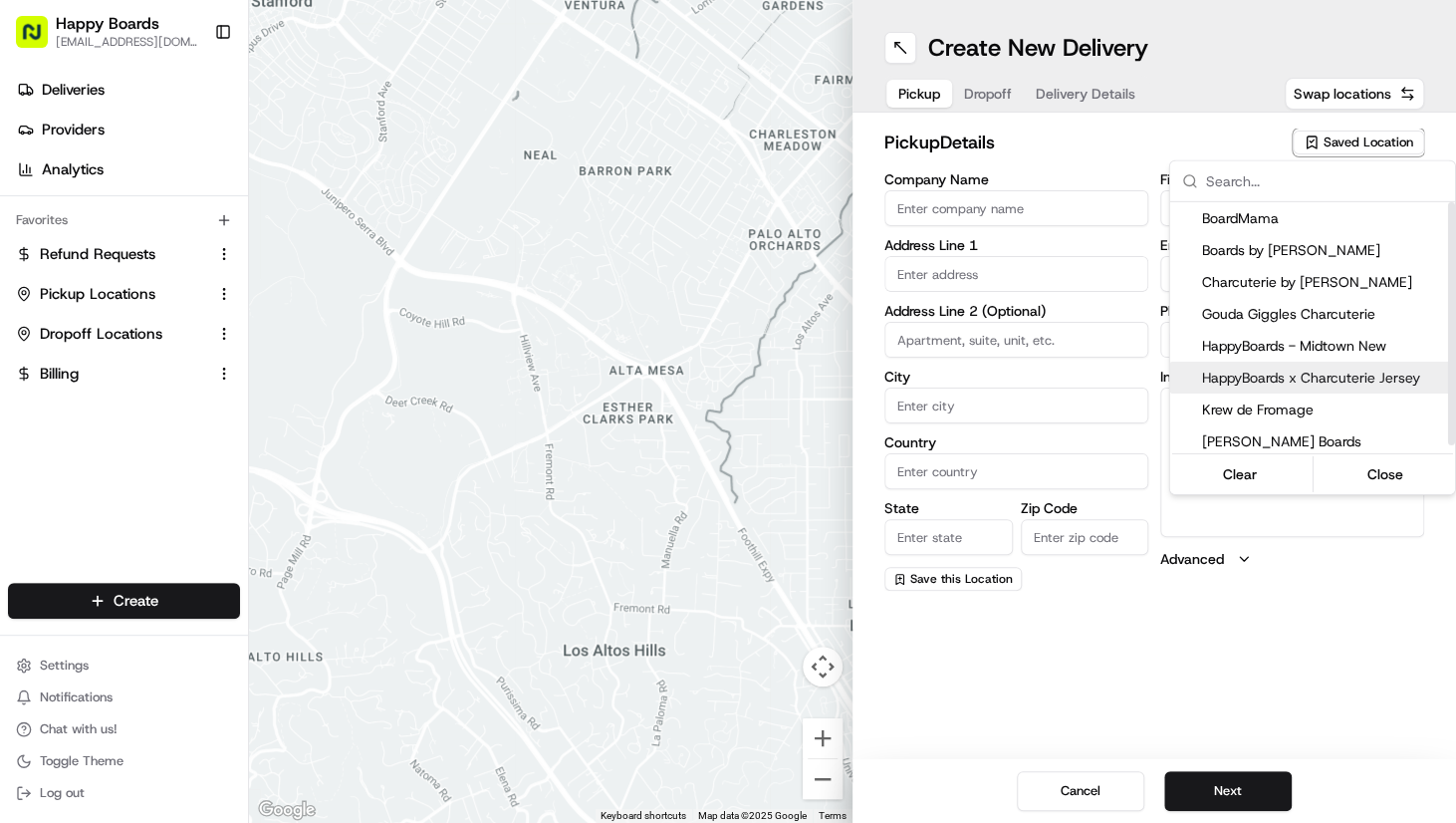 type on "LLC" 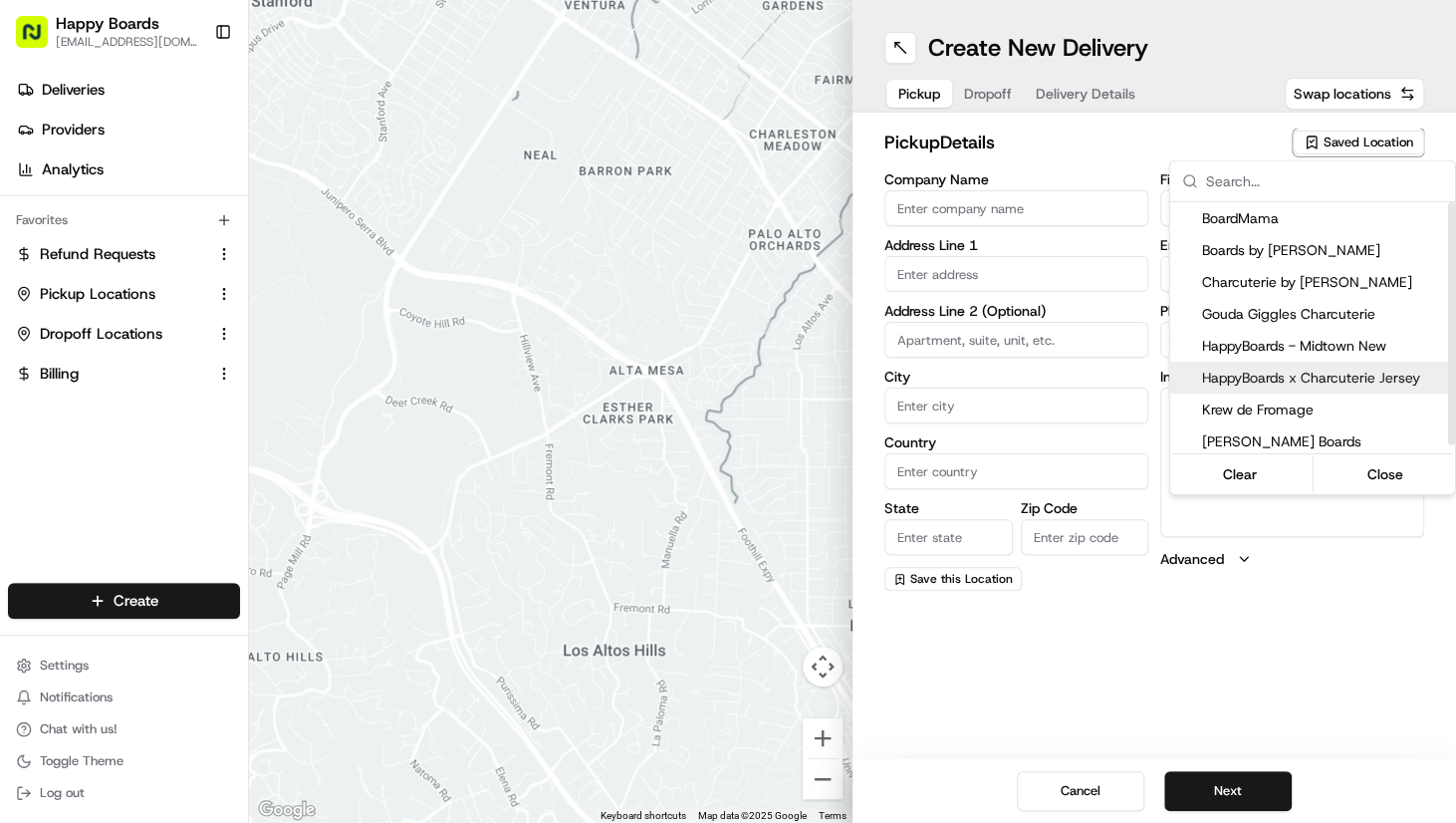type on "[EMAIL_ADDRESS][DOMAIN_NAME]" 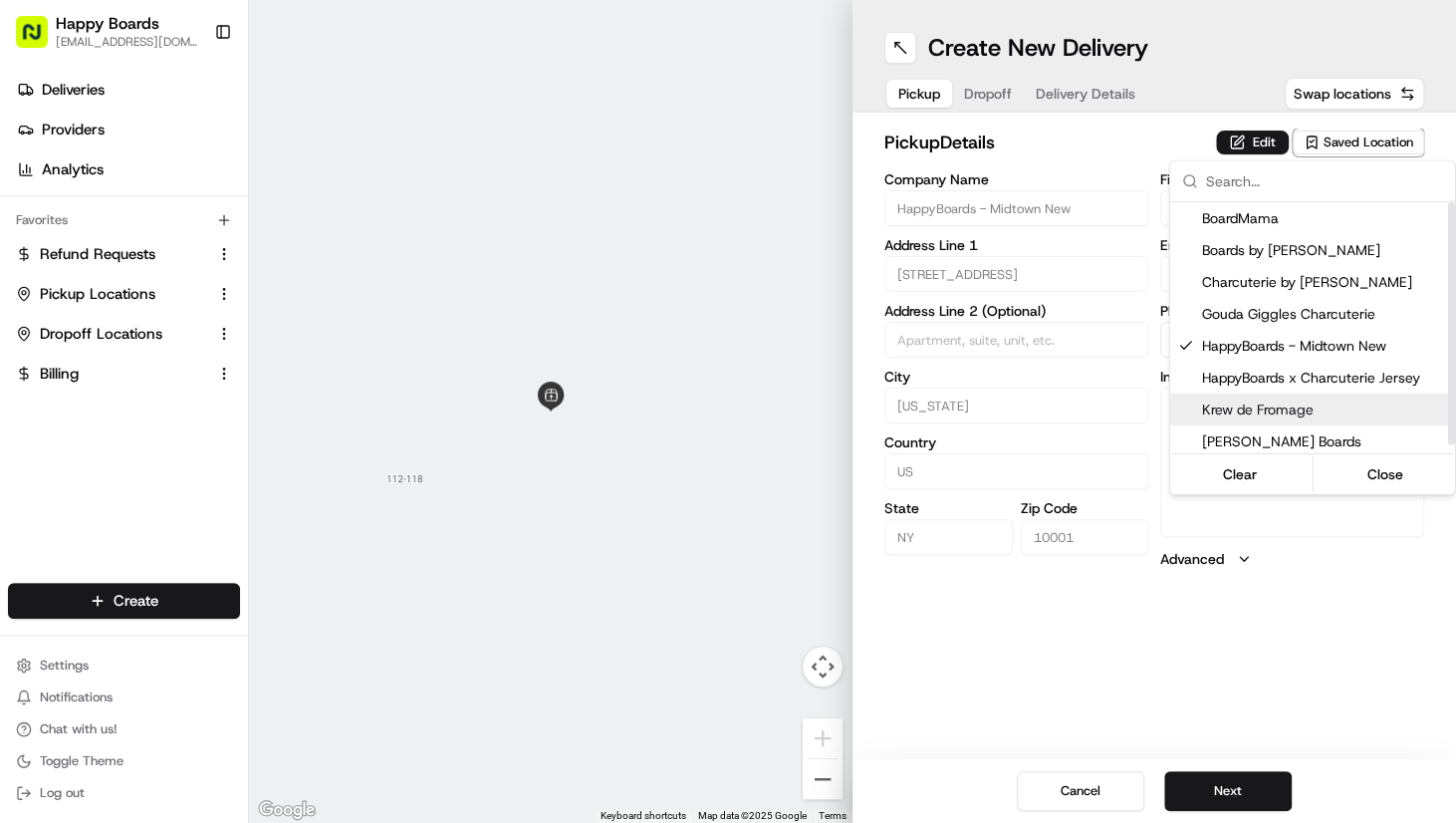 click on "Happy Boards [EMAIL_ADDRESS][DOMAIN_NAME] Toggle Sidebar Deliveries Providers Analytics Favorites Refund Requests Pickup Locations Dropoff Locations Billing Main Menu Members & Organization Organization Users Roles Preferences Customization Tracking Orchestration Automations Dispatch Strategy Locations Pickup Locations Dropoff Locations Billing Billing Refund Requests Integrations Notification Triggers Webhooks API Keys Request Logs Create Settings Notifications Chat with us! Toggle Theme Log out To navigate the map with touch gestures double-tap and hold your finger on the map, then drag the map. ← Move left → Move right ↑ Move up ↓ Move down + Zoom in - Zoom out Home Jump left by 75% End Jump right by 75% Page Up Jump up by 75% Page Down Jump down by 75% Keyboard shortcuts Map Data Map data ©2025 Google Map data ©2025 Google 2 m  Click to toggle between metric and imperial units Terms Report a map error Create New Delivery Pickup Dropoff Delivery Details Swap locations pickup  Details  Edit City" at bounding box center [728, 412] 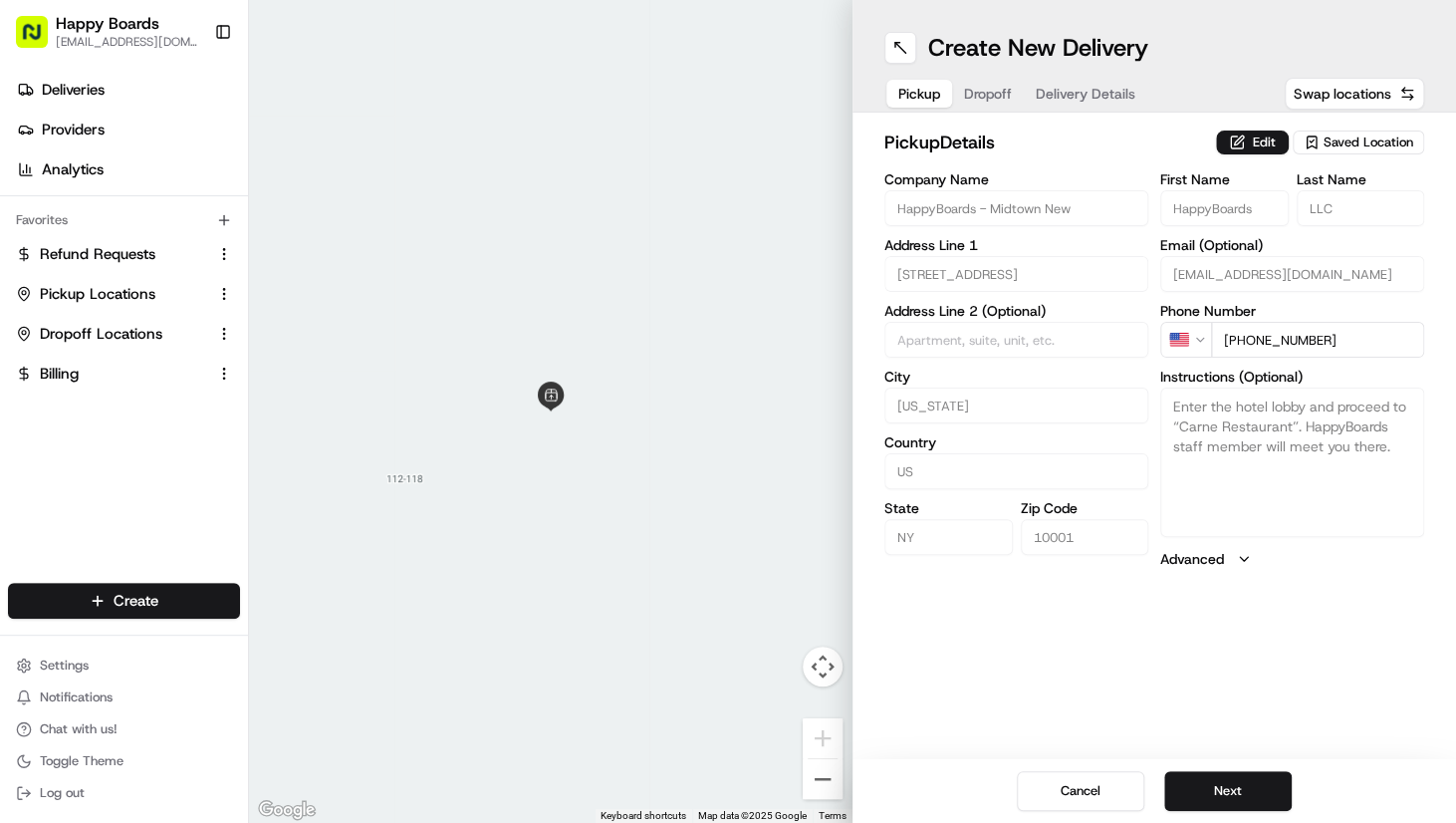 click on "Next" at bounding box center [1228, 791] 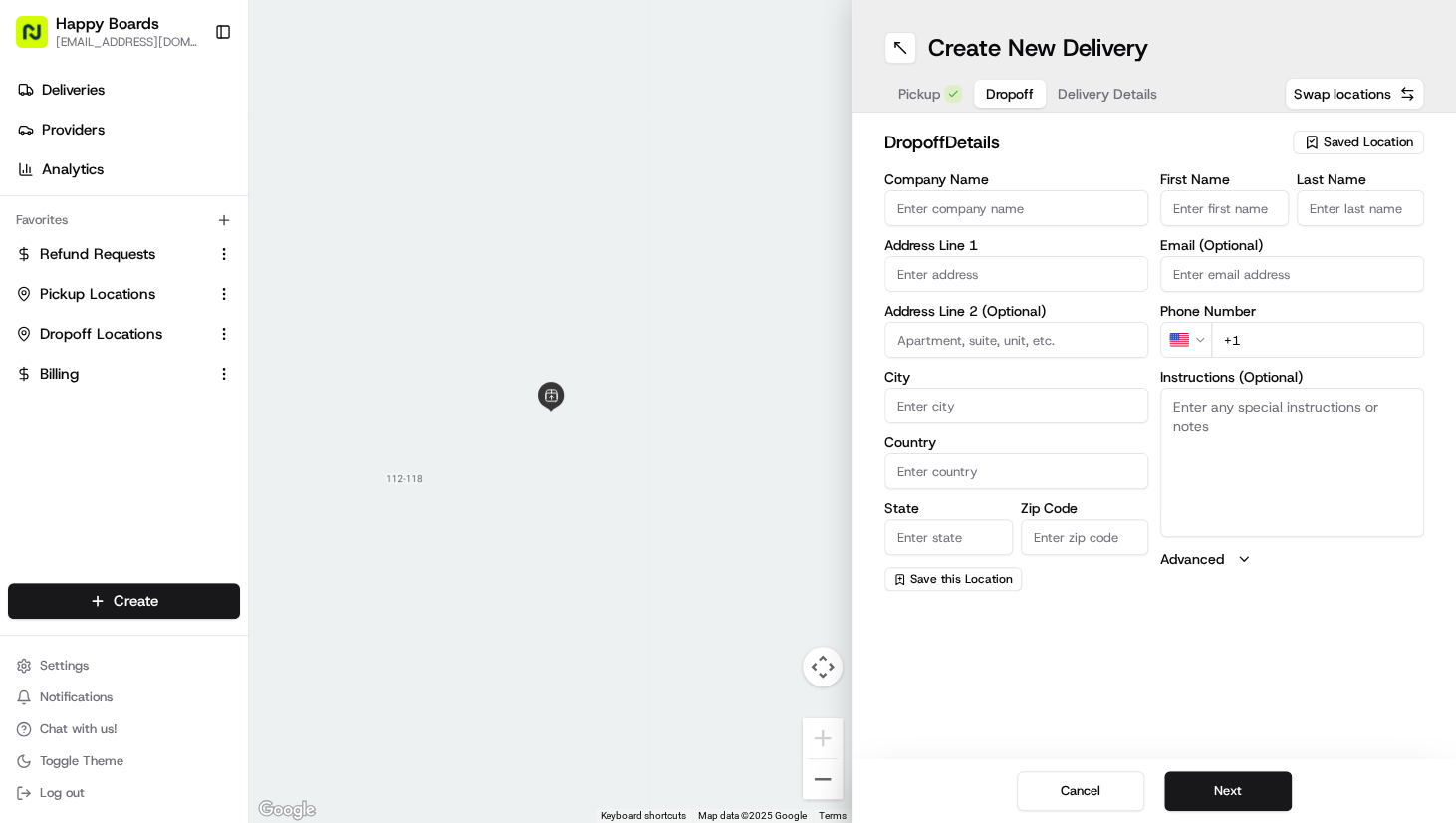 drag, startPoint x: 1355, startPoint y: 279, endPoint x: 1277, endPoint y: 291, distance: 78.9177 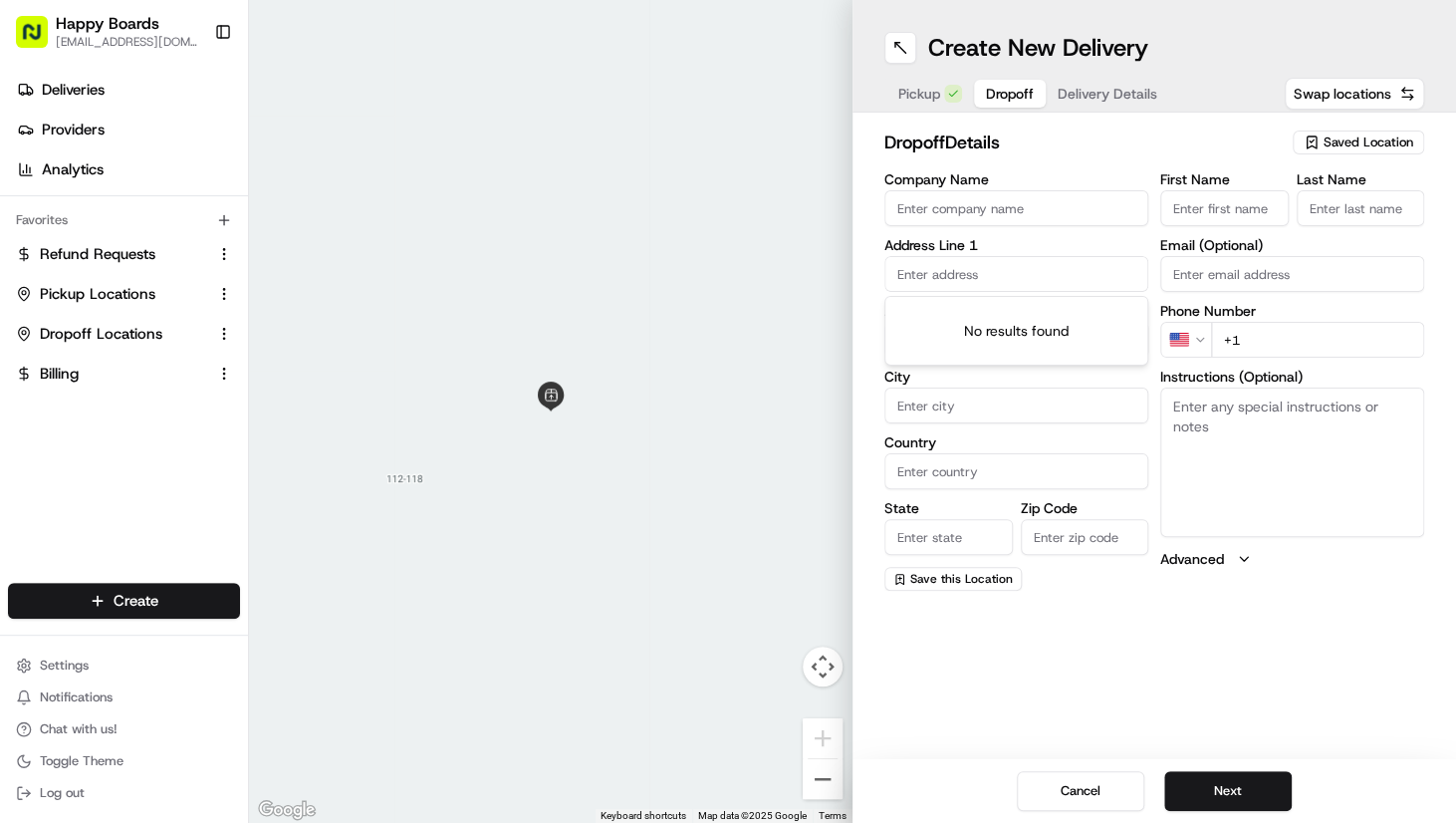 click at bounding box center (1016, 274) 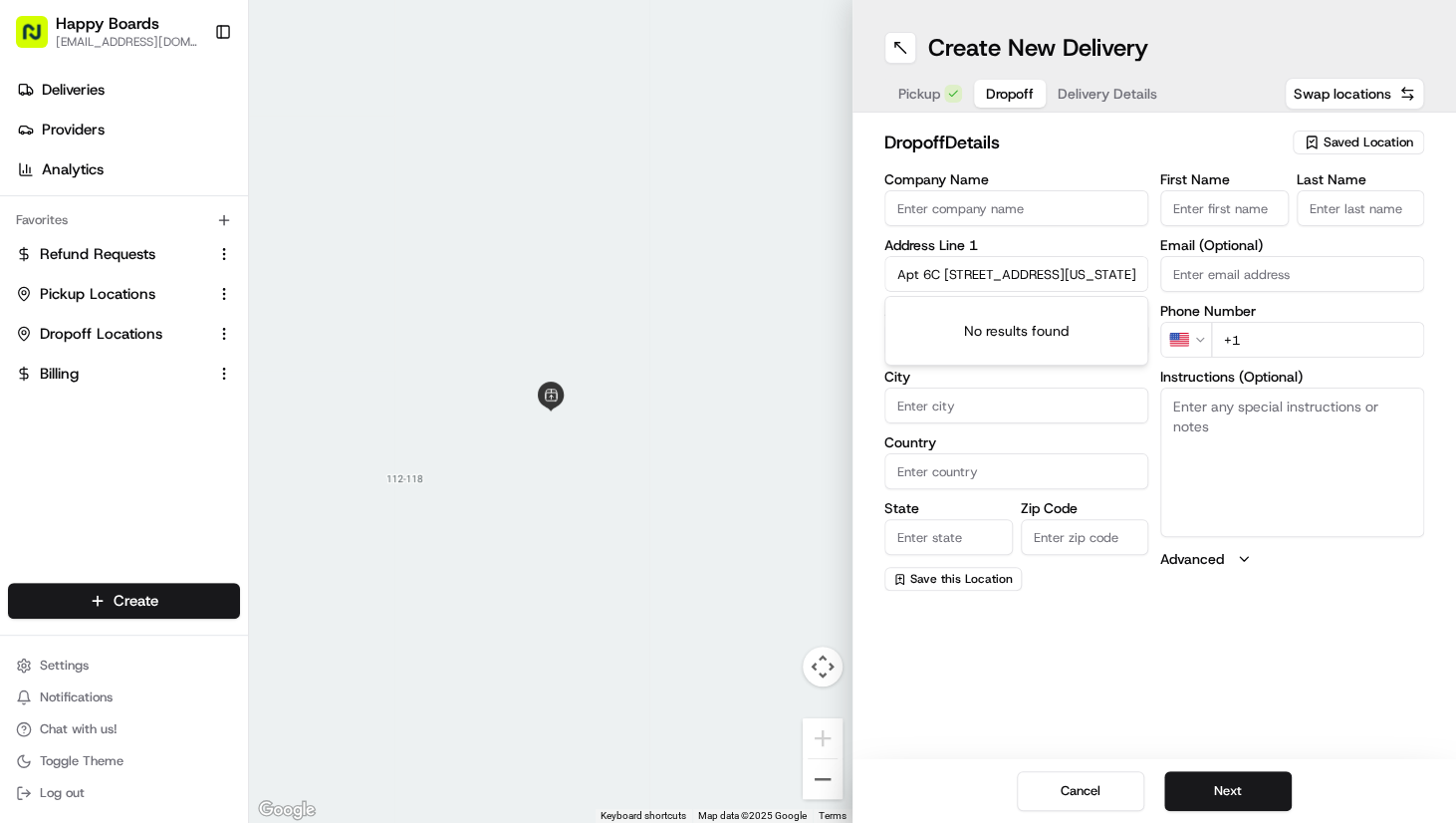 scroll, scrollTop: 0, scrollLeft: 43, axis: horizontal 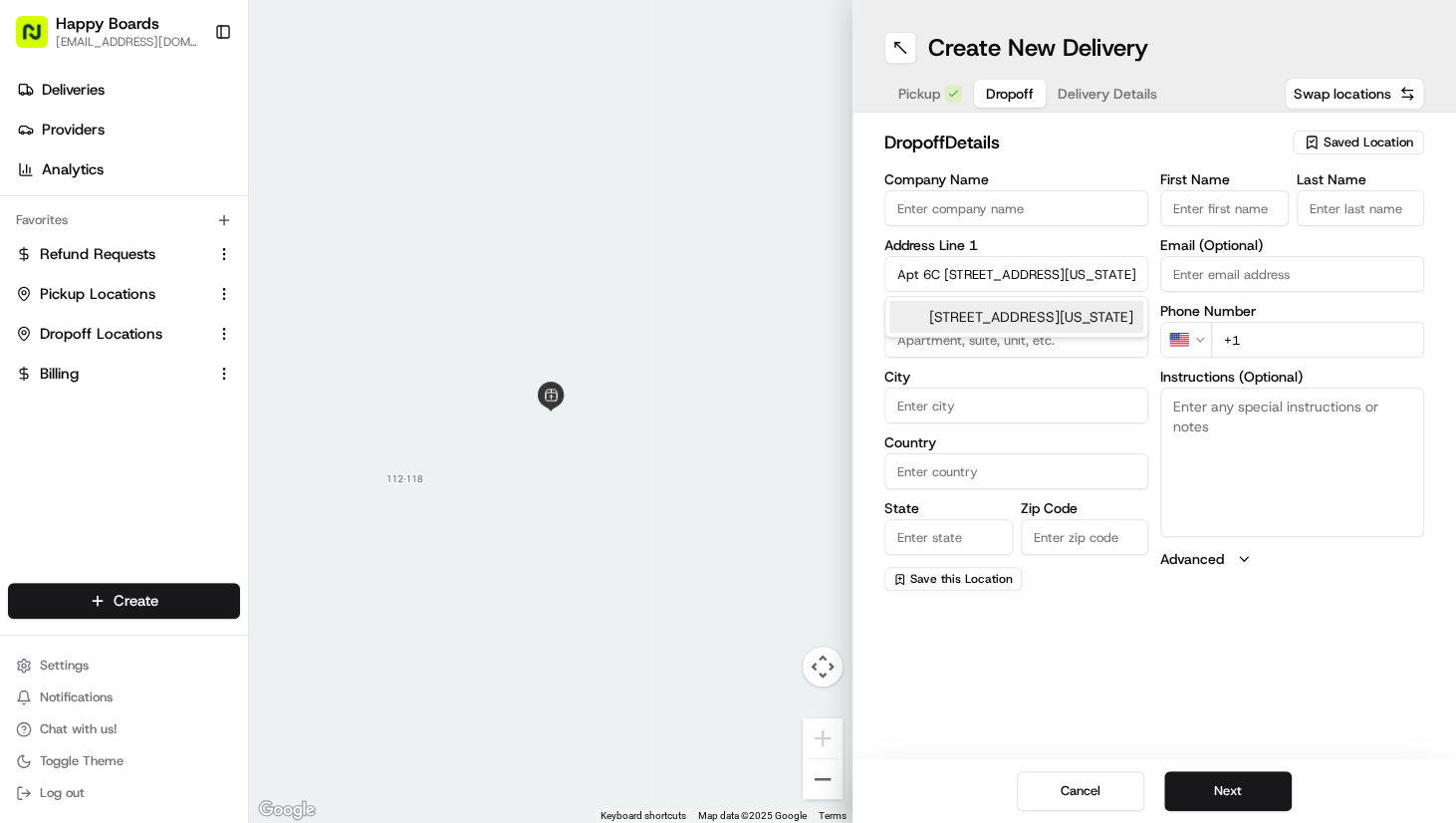 drag, startPoint x: 935, startPoint y: 273, endPoint x: 860, endPoint y: 272, distance: 75.00667 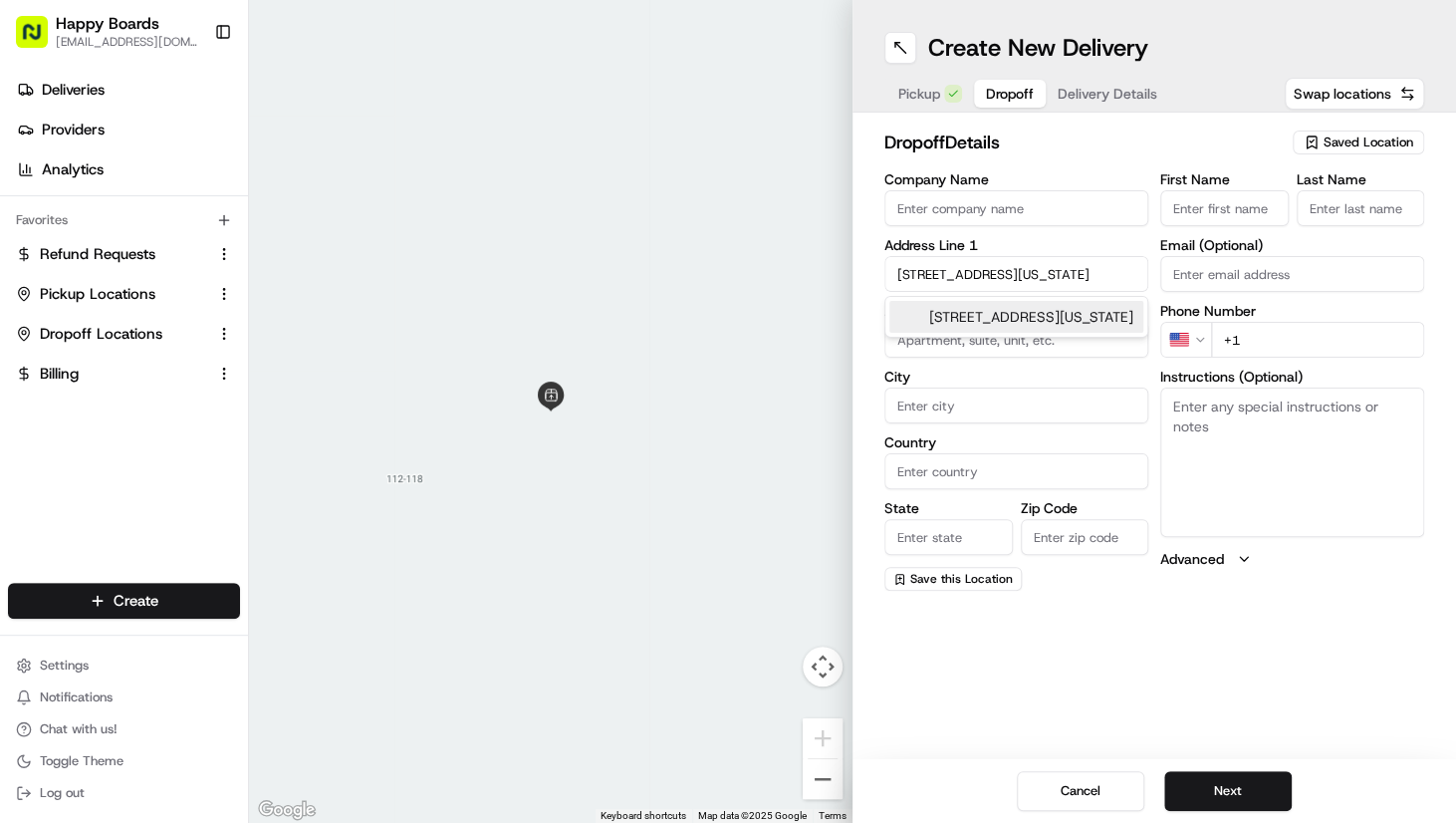 type on "[STREET_ADDRESS][US_STATE]" 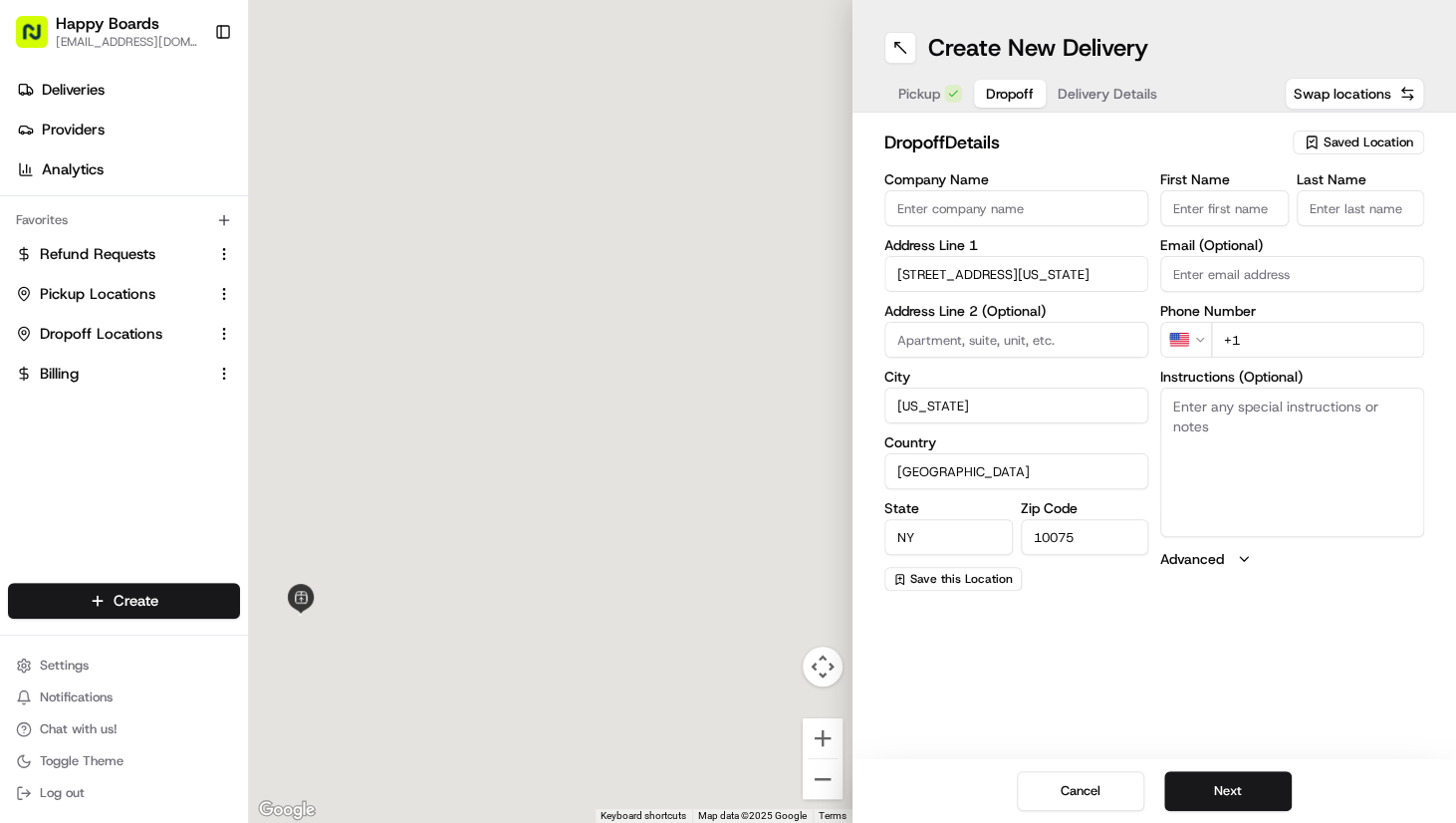 type on "[STREET_ADDRESS]" 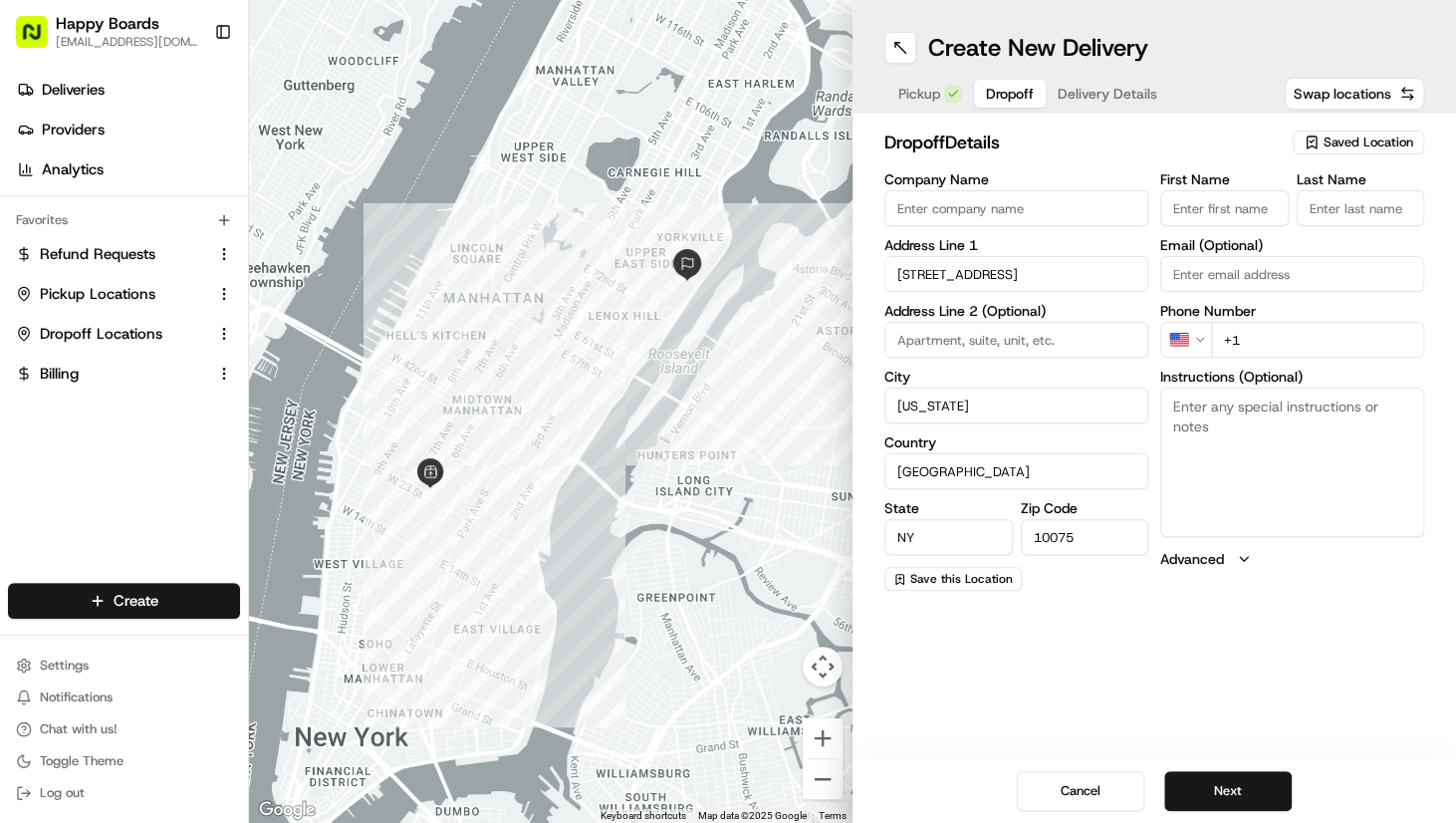 click at bounding box center [1016, 340] 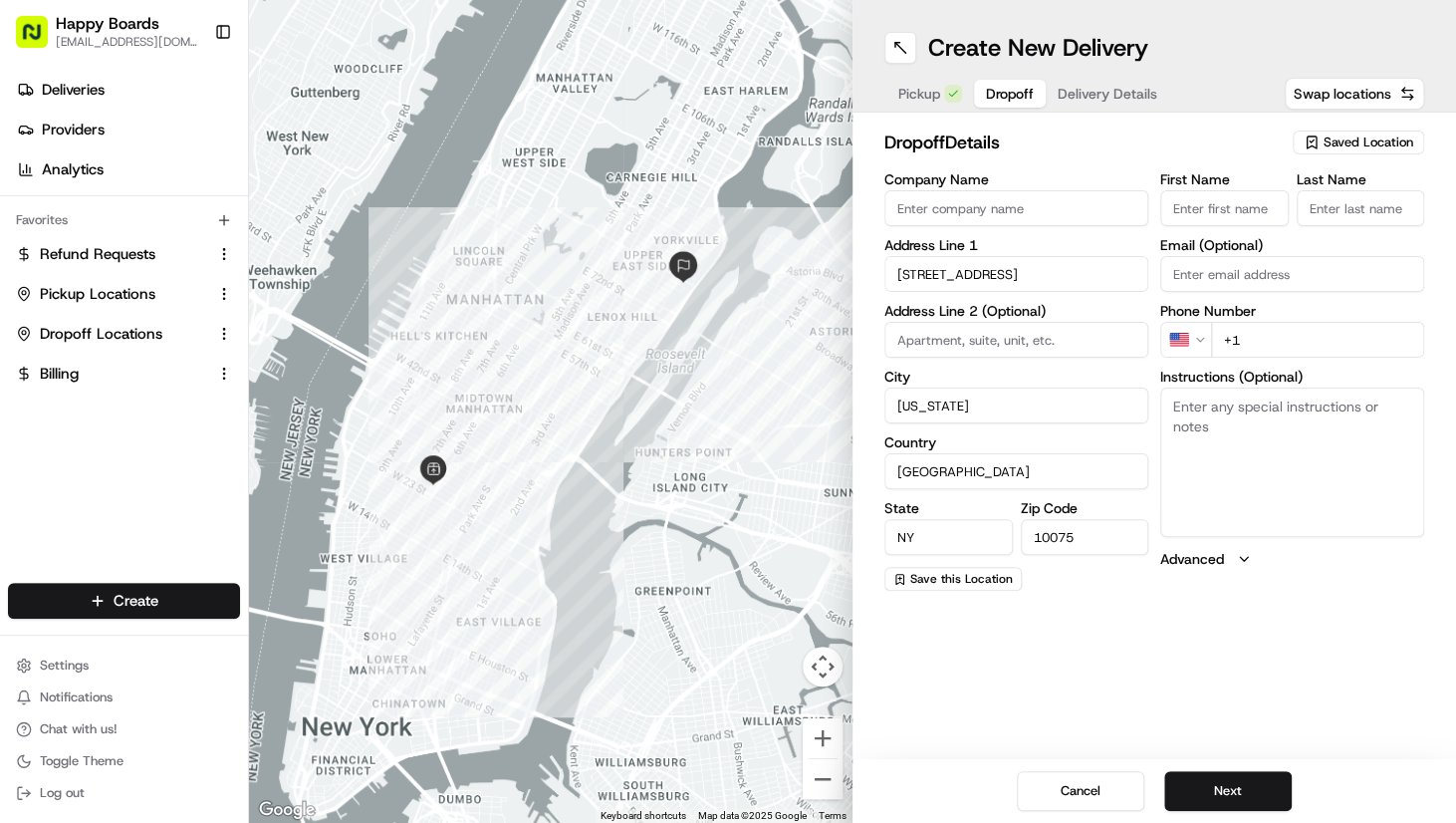 paste on "Apt 6C [STREET_ADDRESS][US_STATE]" 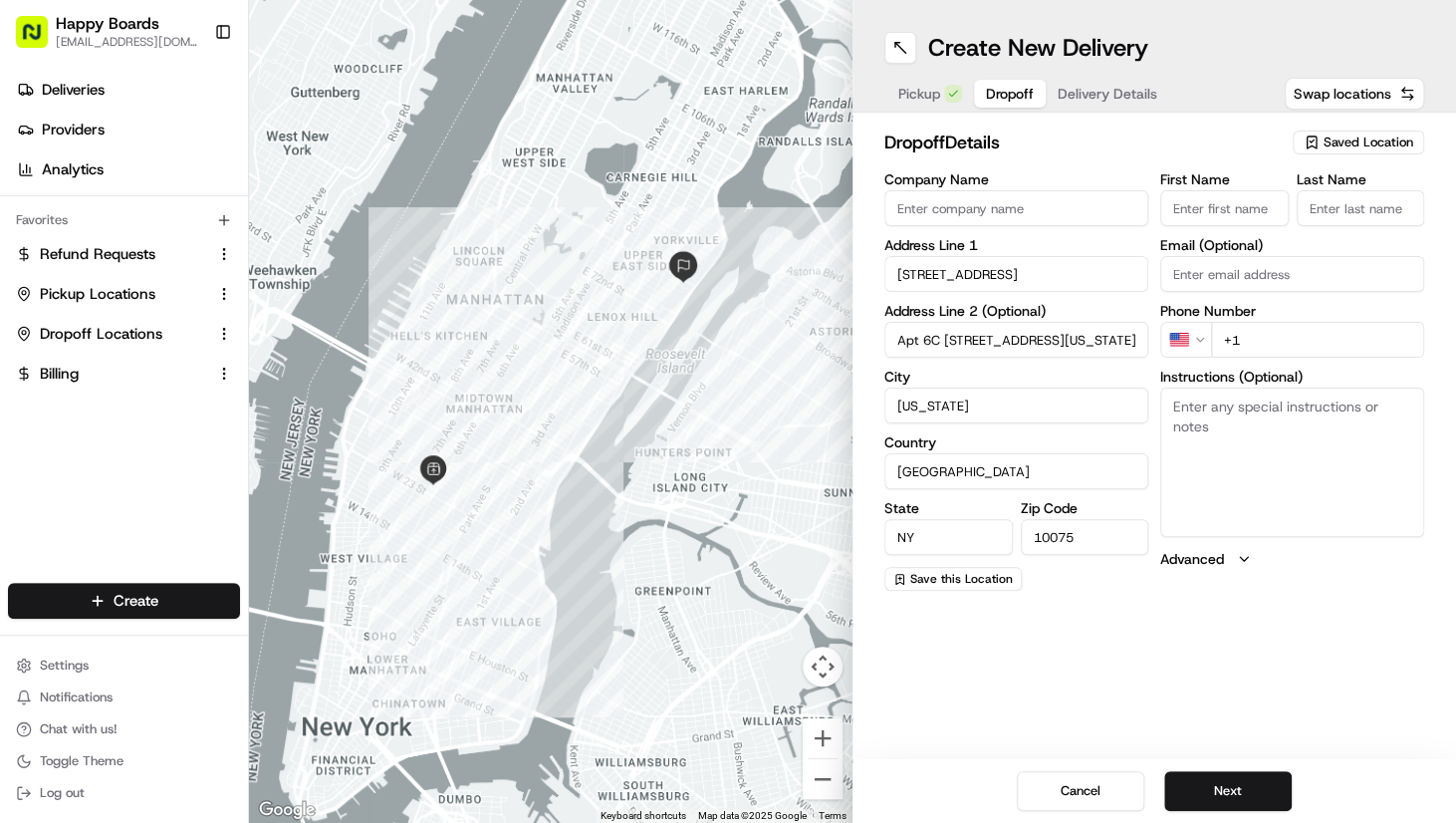 scroll, scrollTop: 0, scrollLeft: 43, axis: horizontal 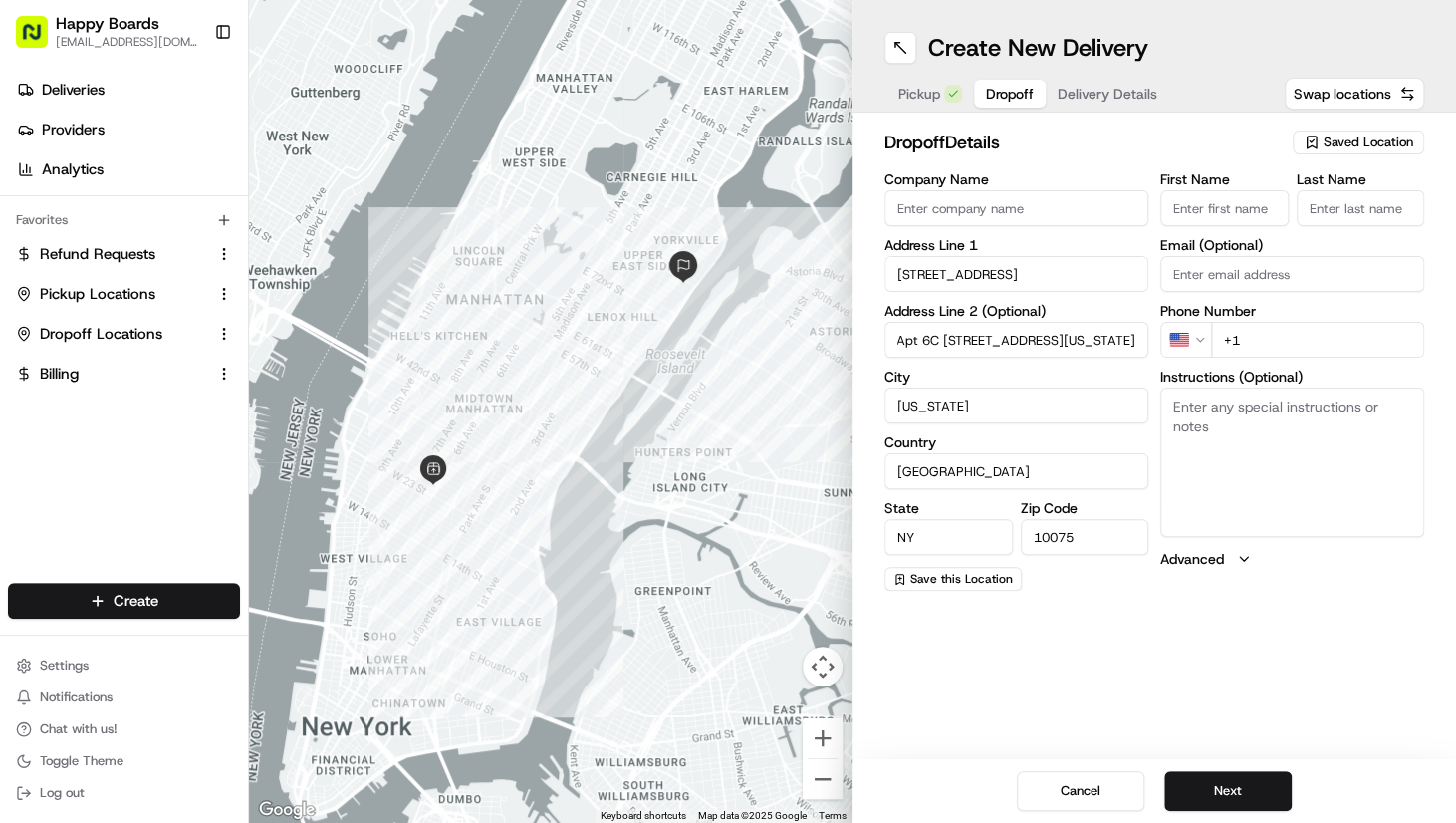 drag, startPoint x: 904, startPoint y: 339, endPoint x: 1148, endPoint y: 340, distance: 244.00205 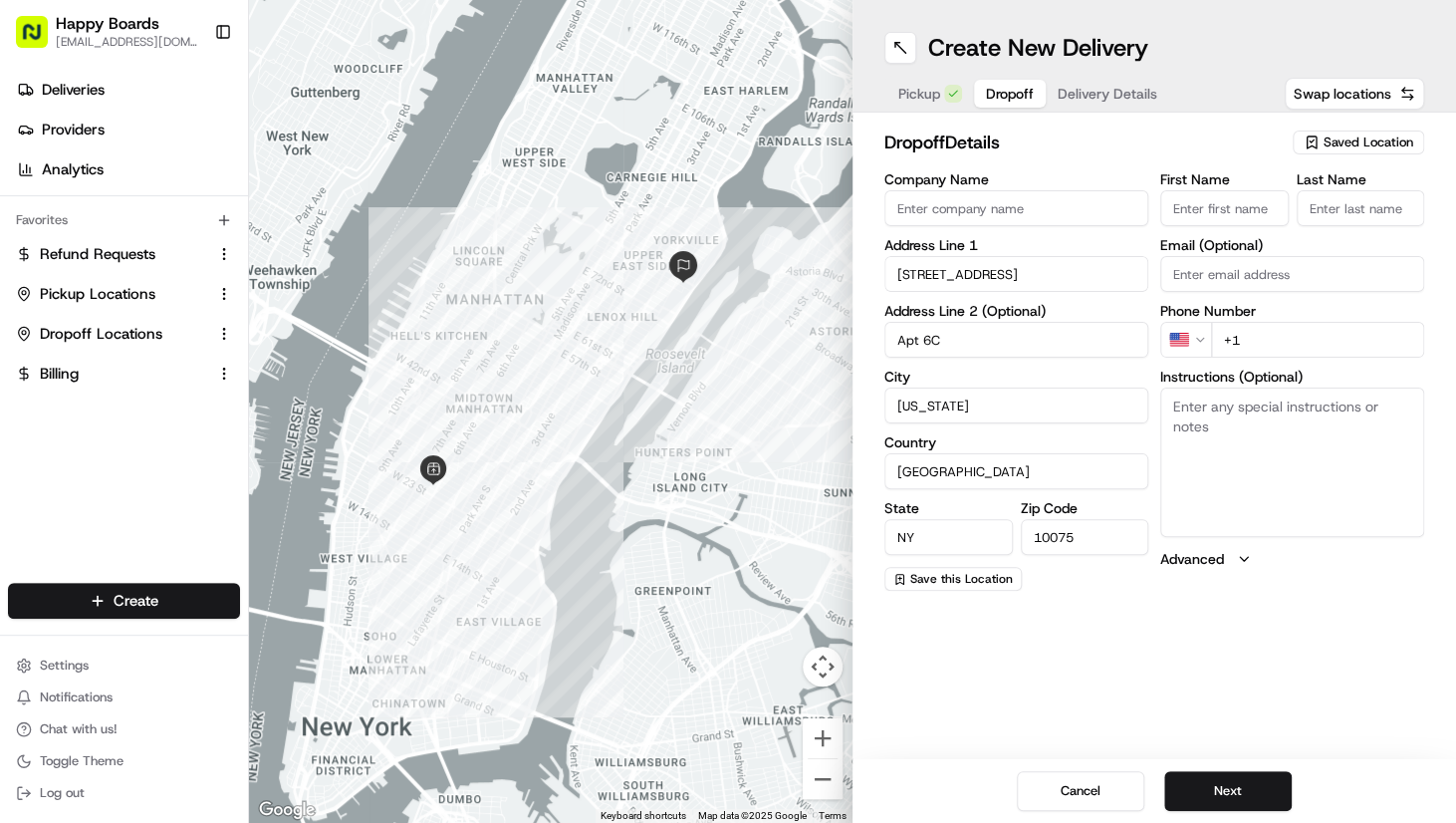 scroll, scrollTop: 0, scrollLeft: 0, axis: both 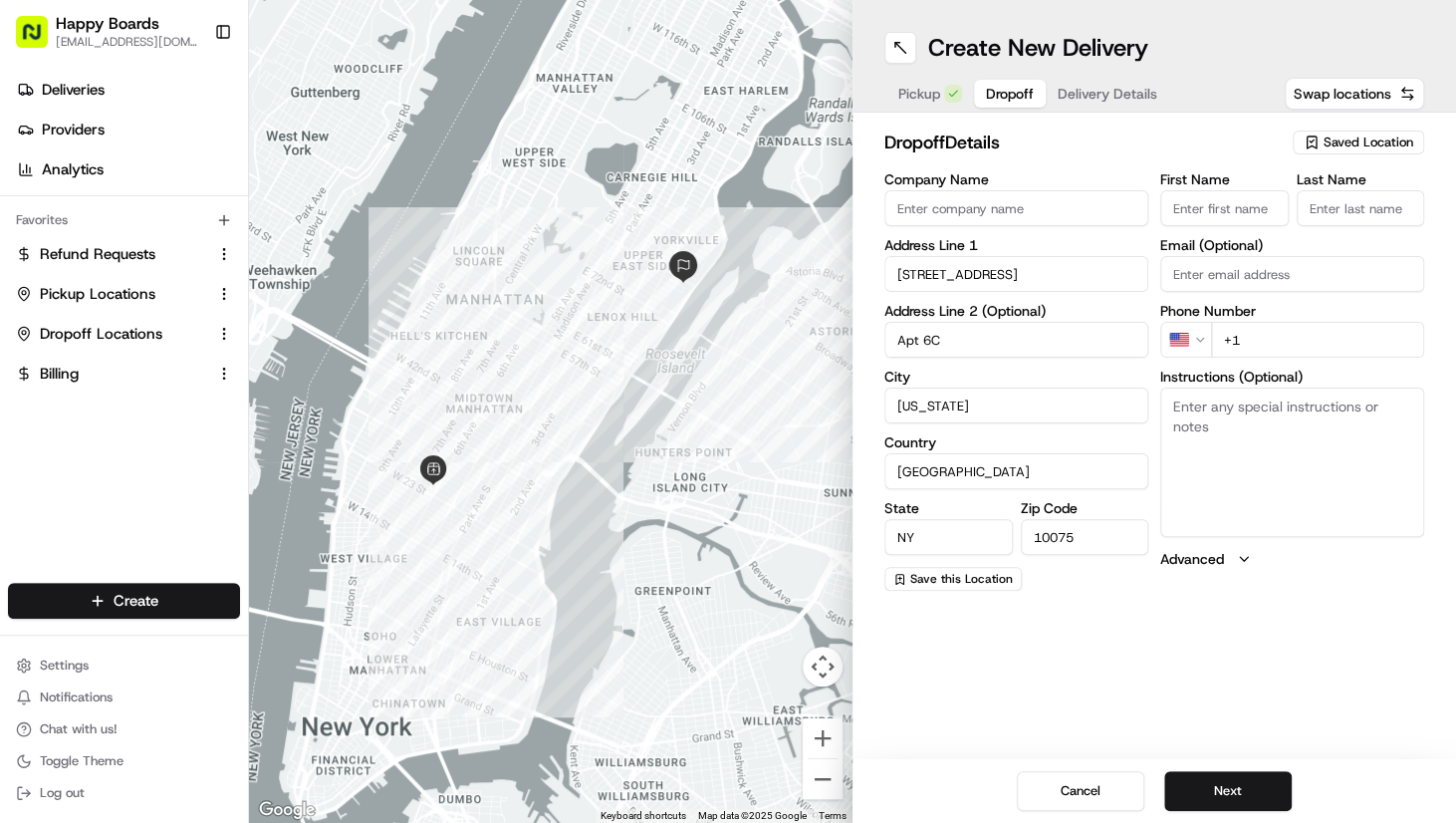 click on "Apt 6C" at bounding box center (1016, 340) 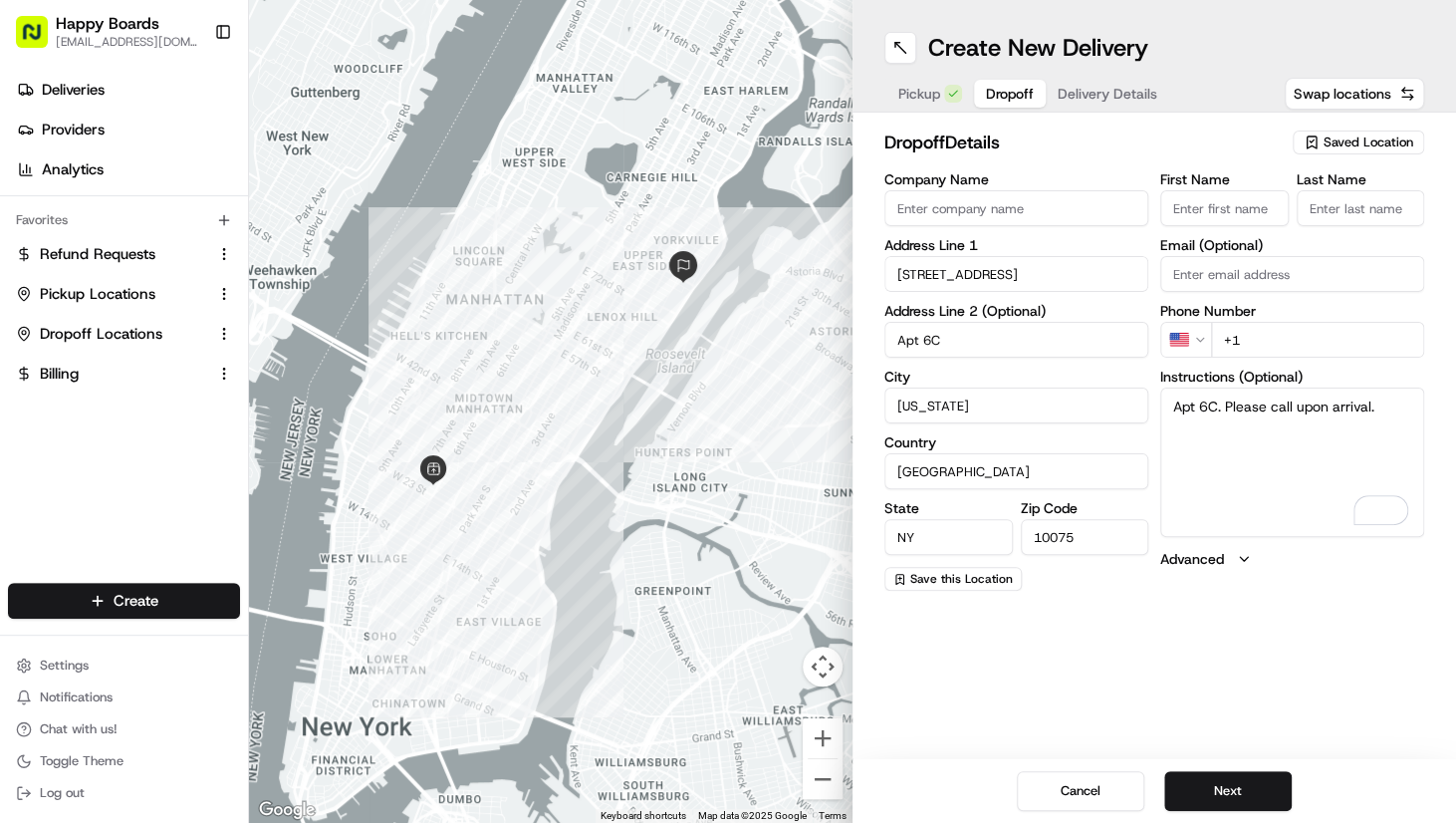 click on "Apt 6C. Please call upon arrival." at bounding box center (1292, 462) 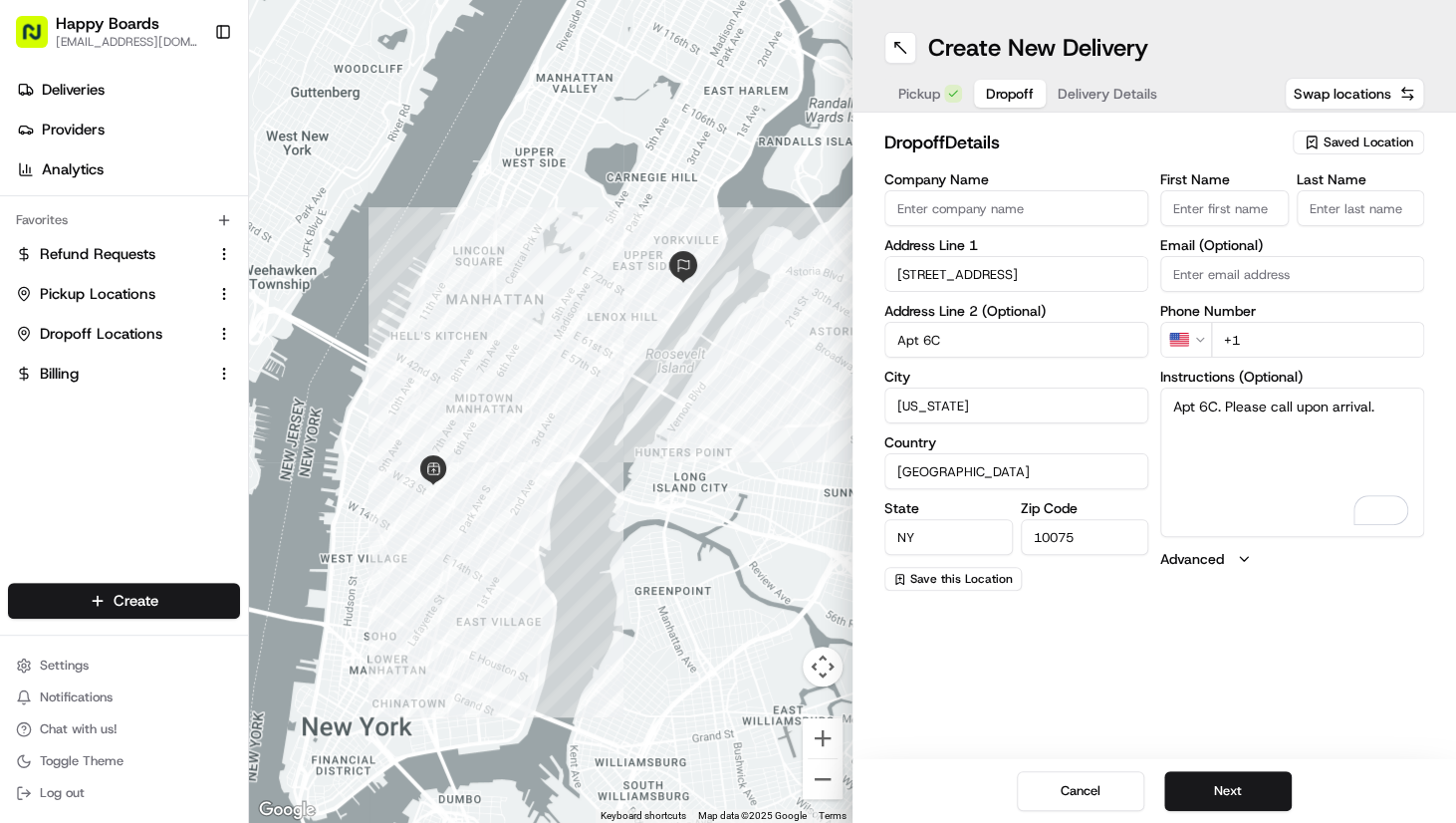 click on "Apt 6C. Please call upon arrival." at bounding box center [1292, 462] 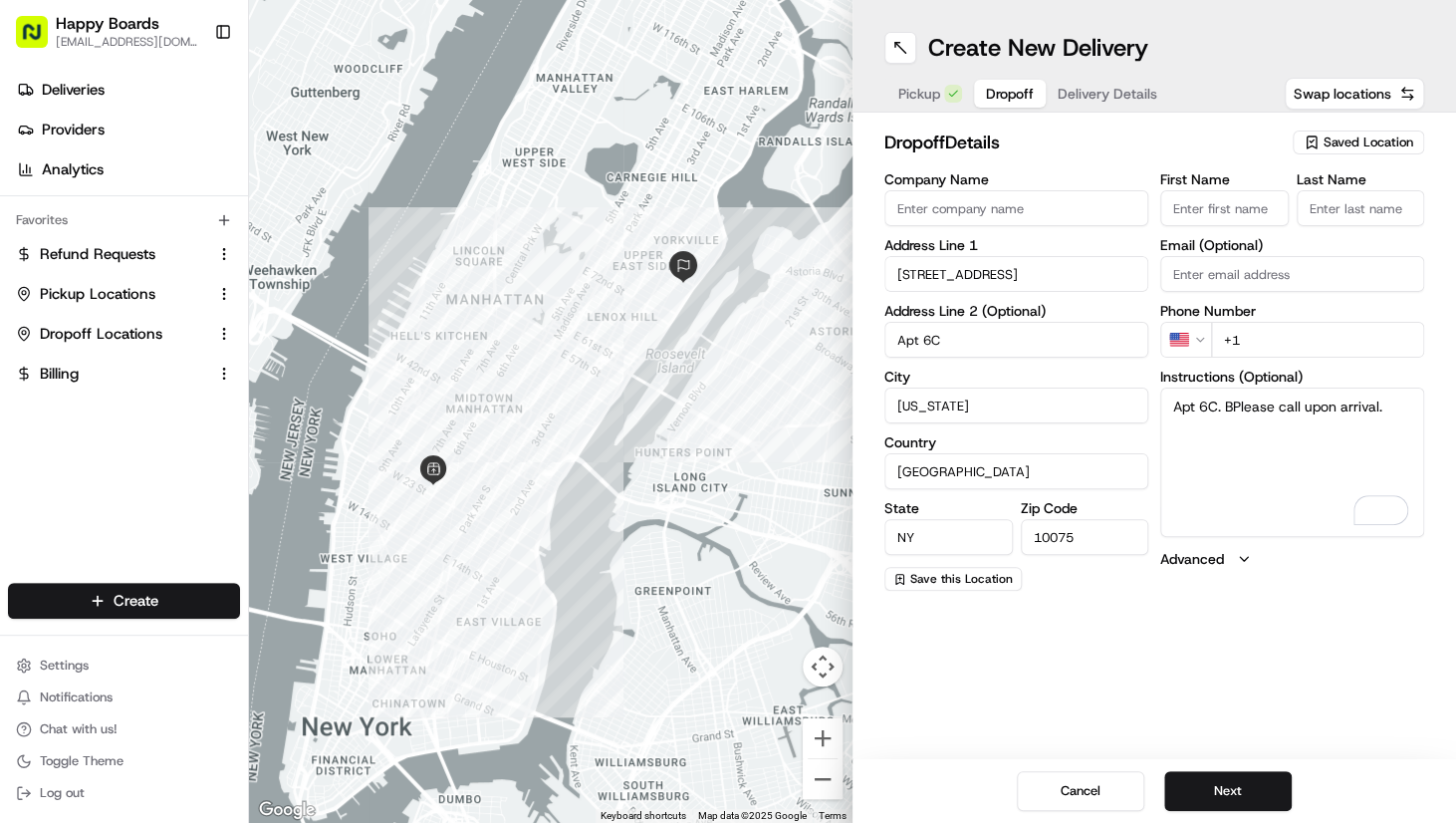 paste on "bring up to apt 6C" 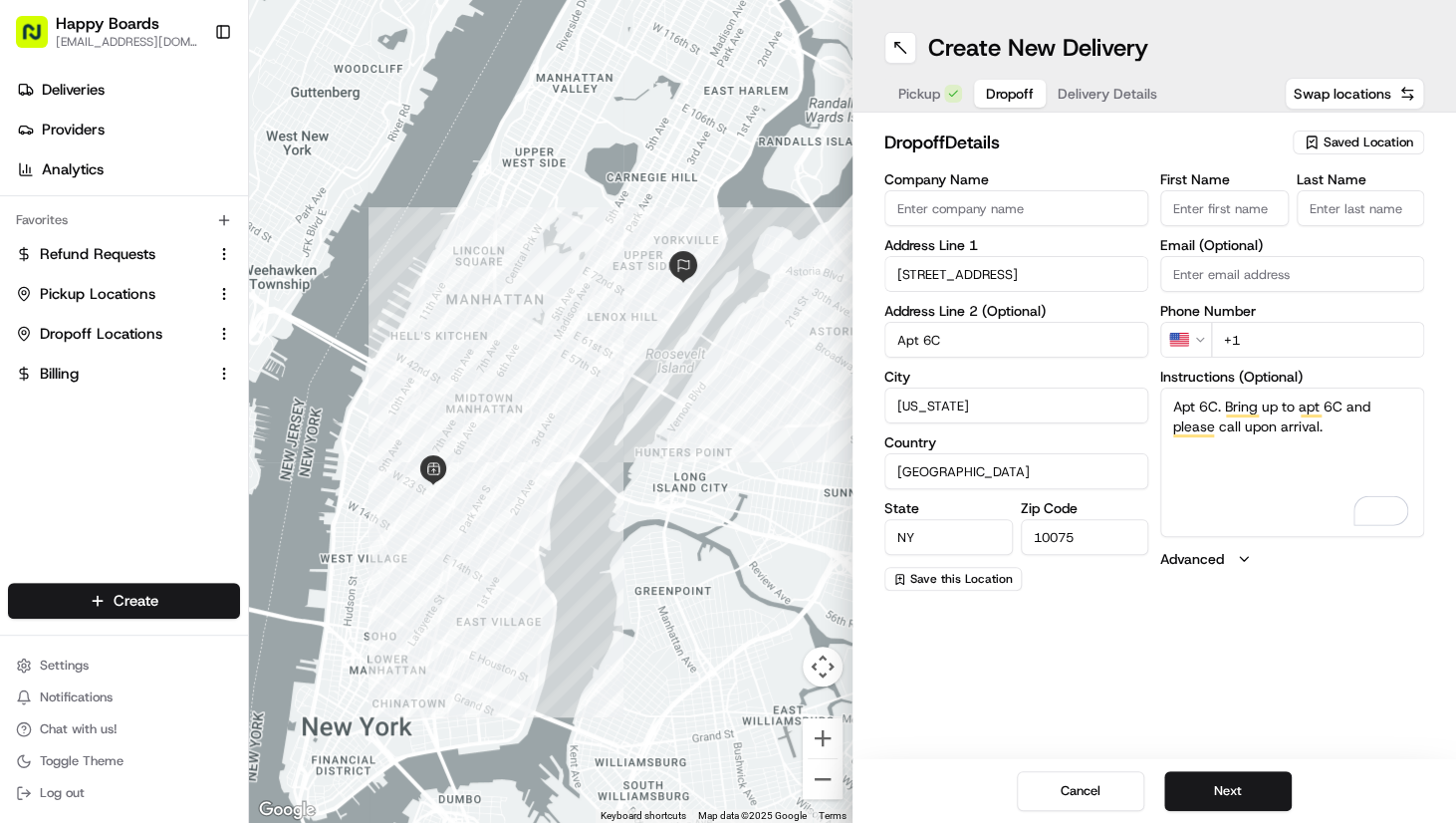 click on "Apt 6C. Bring up to apt 6C and please call upon arrival." at bounding box center [1292, 462] 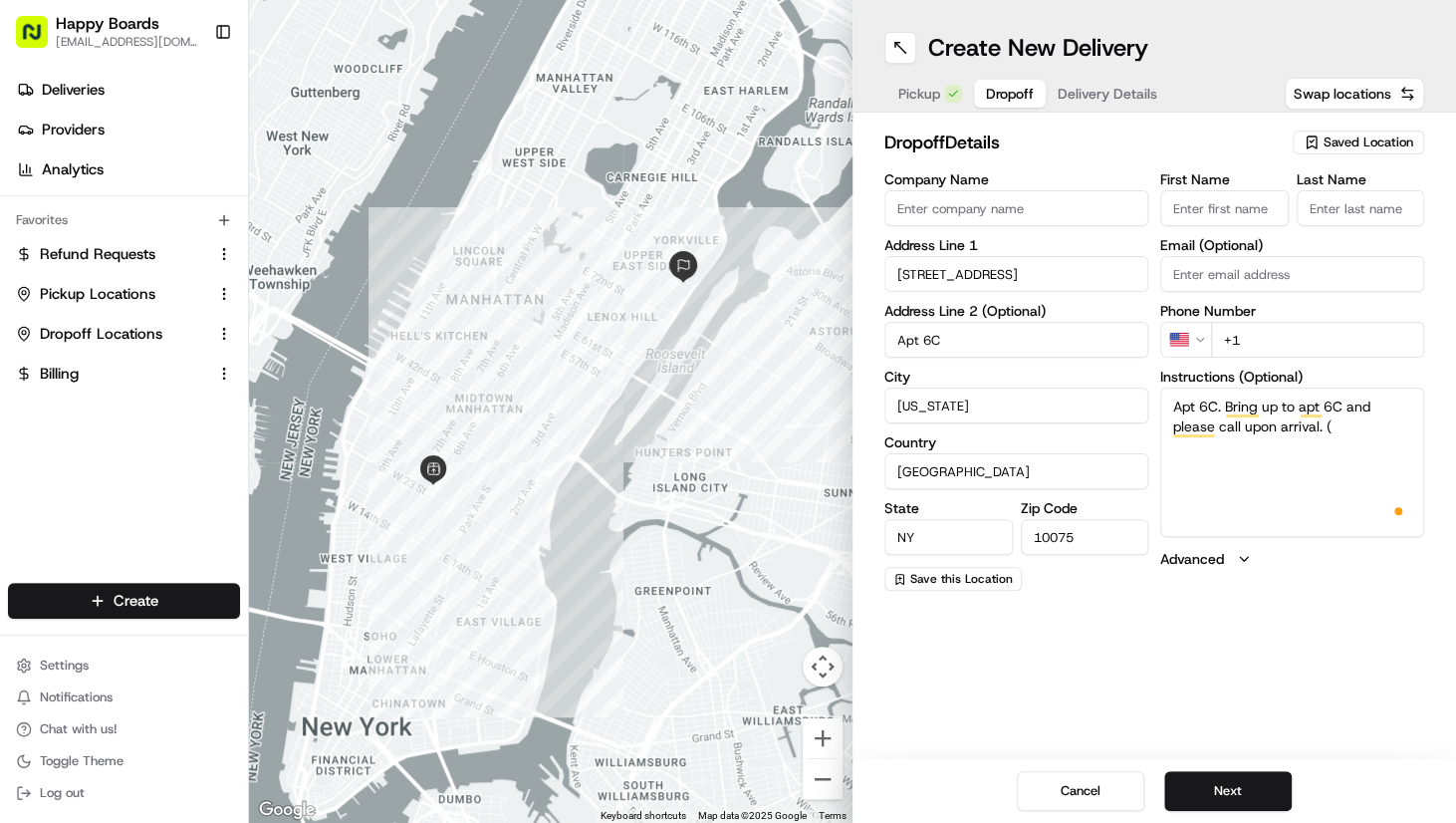 paste on "Apartamento 6C. Traiga el apartamento 6C y llame al llegar." 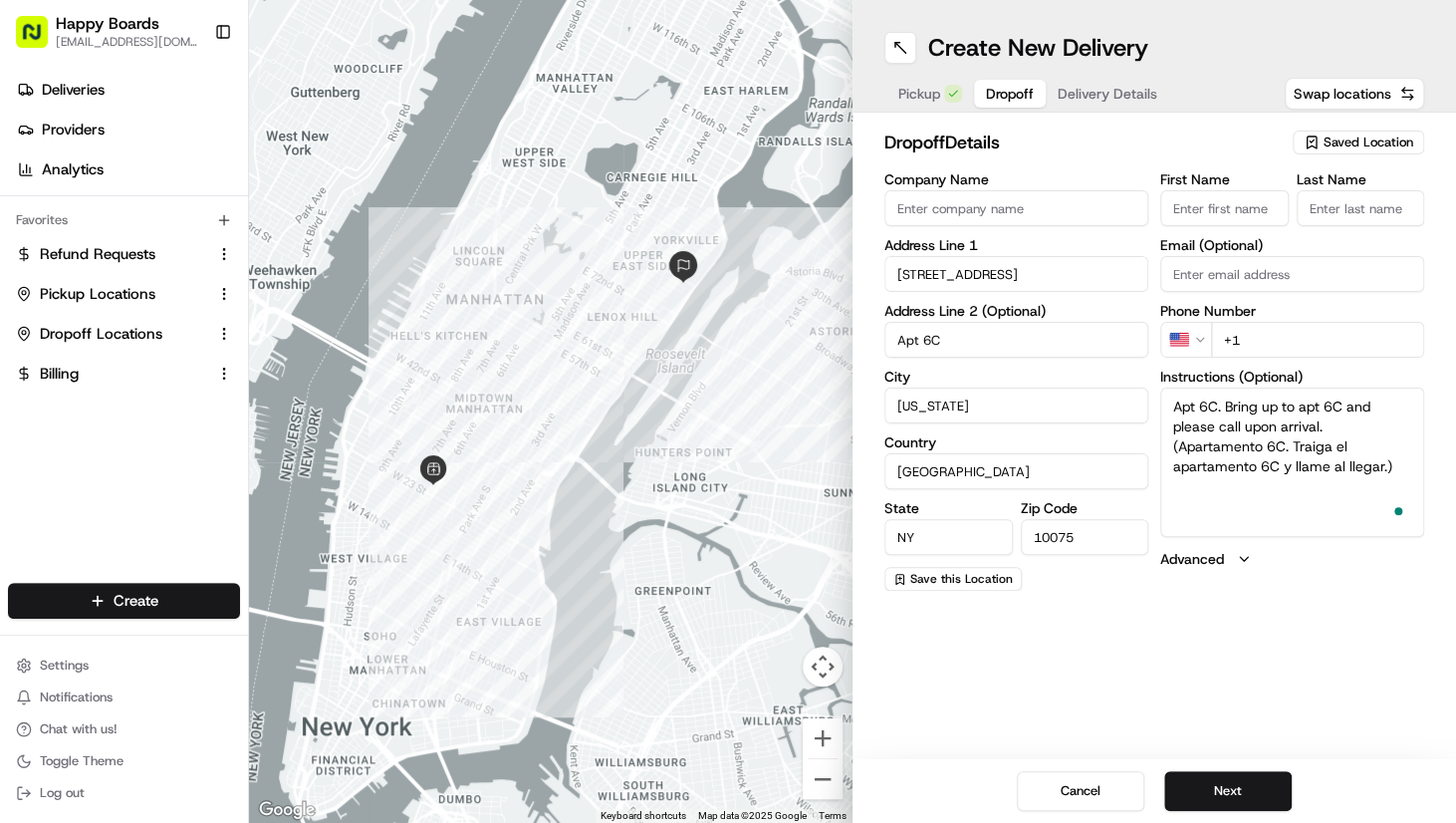 type on "Apt 6C. Bring up to apt 6C and please call upon arrival. (Apartamento 6C. Traiga el apartamento 6C y llame al llegar.)" 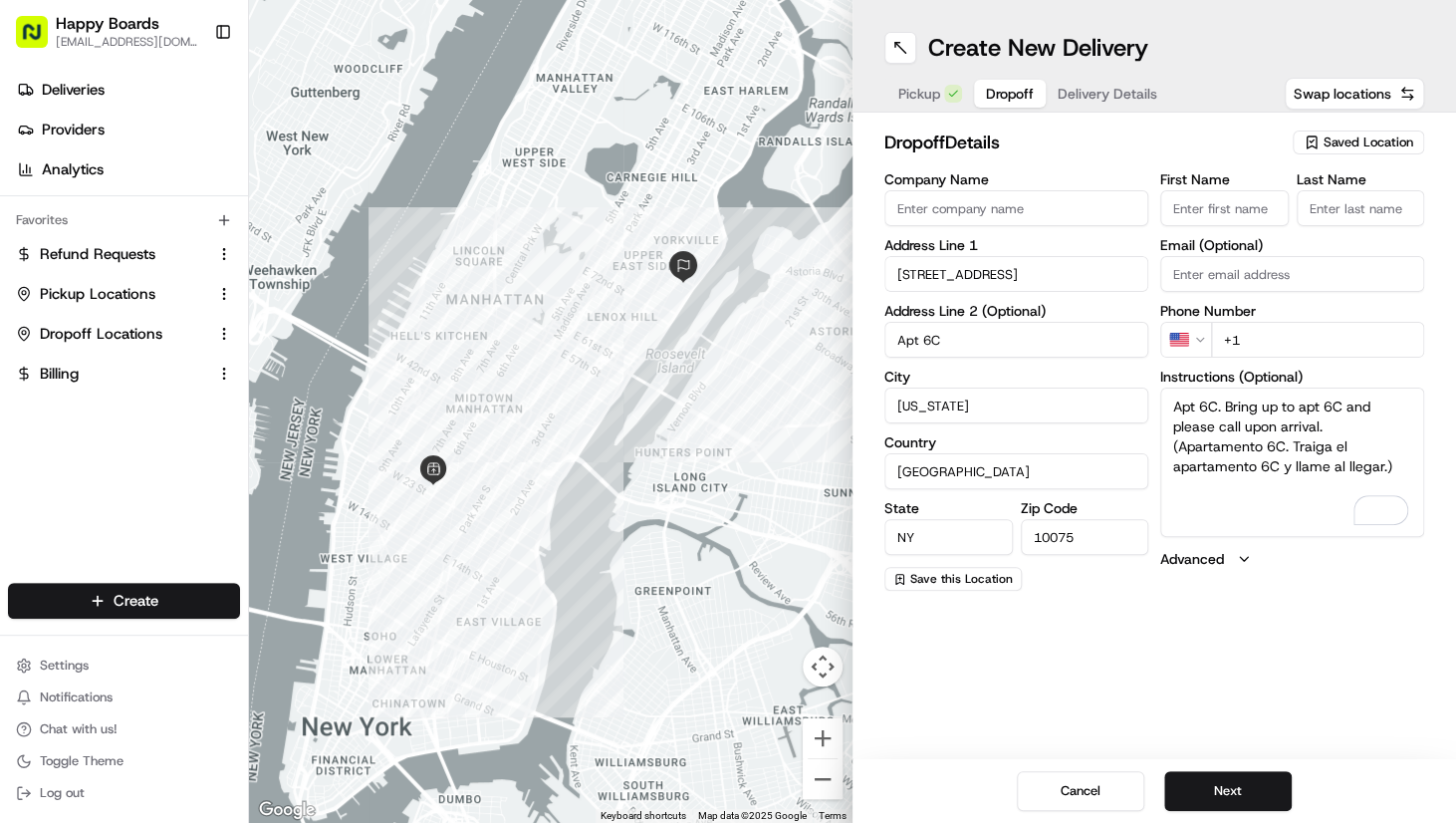 drag, startPoint x: 1402, startPoint y: 262, endPoint x: 1120, endPoint y: 219, distance: 285.25953 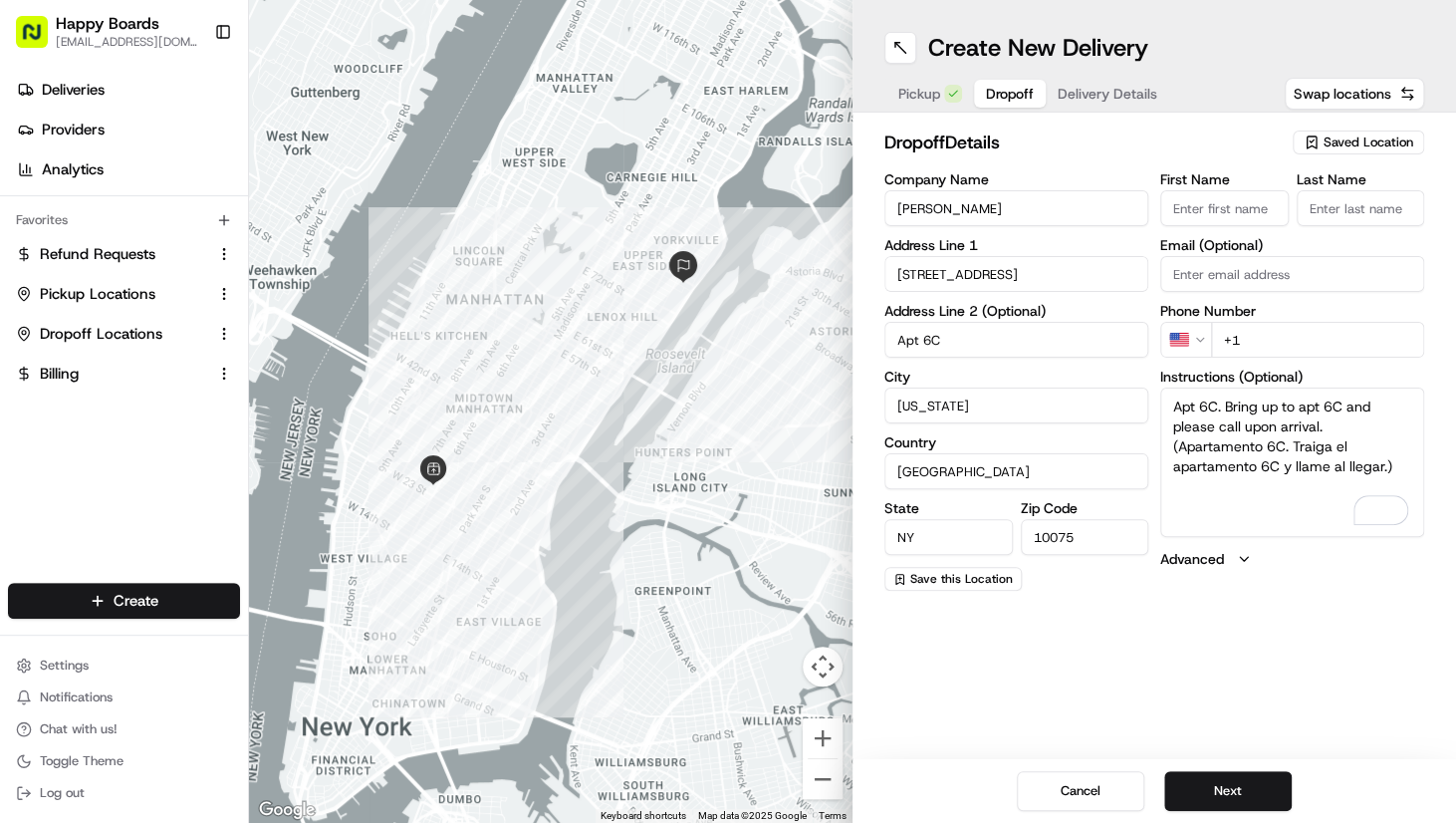 type on "[PERSON_NAME]" 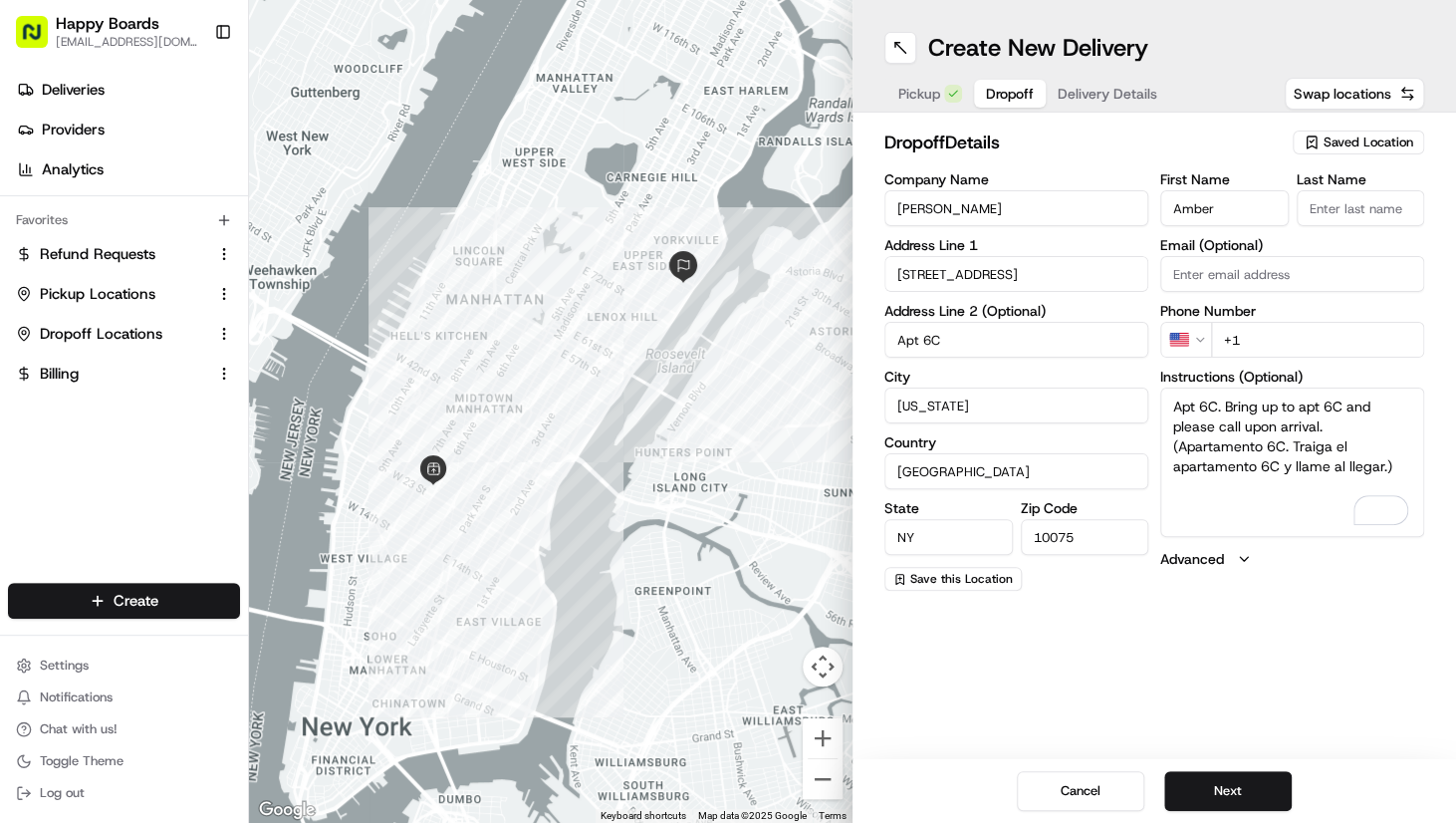 type on "Amber" 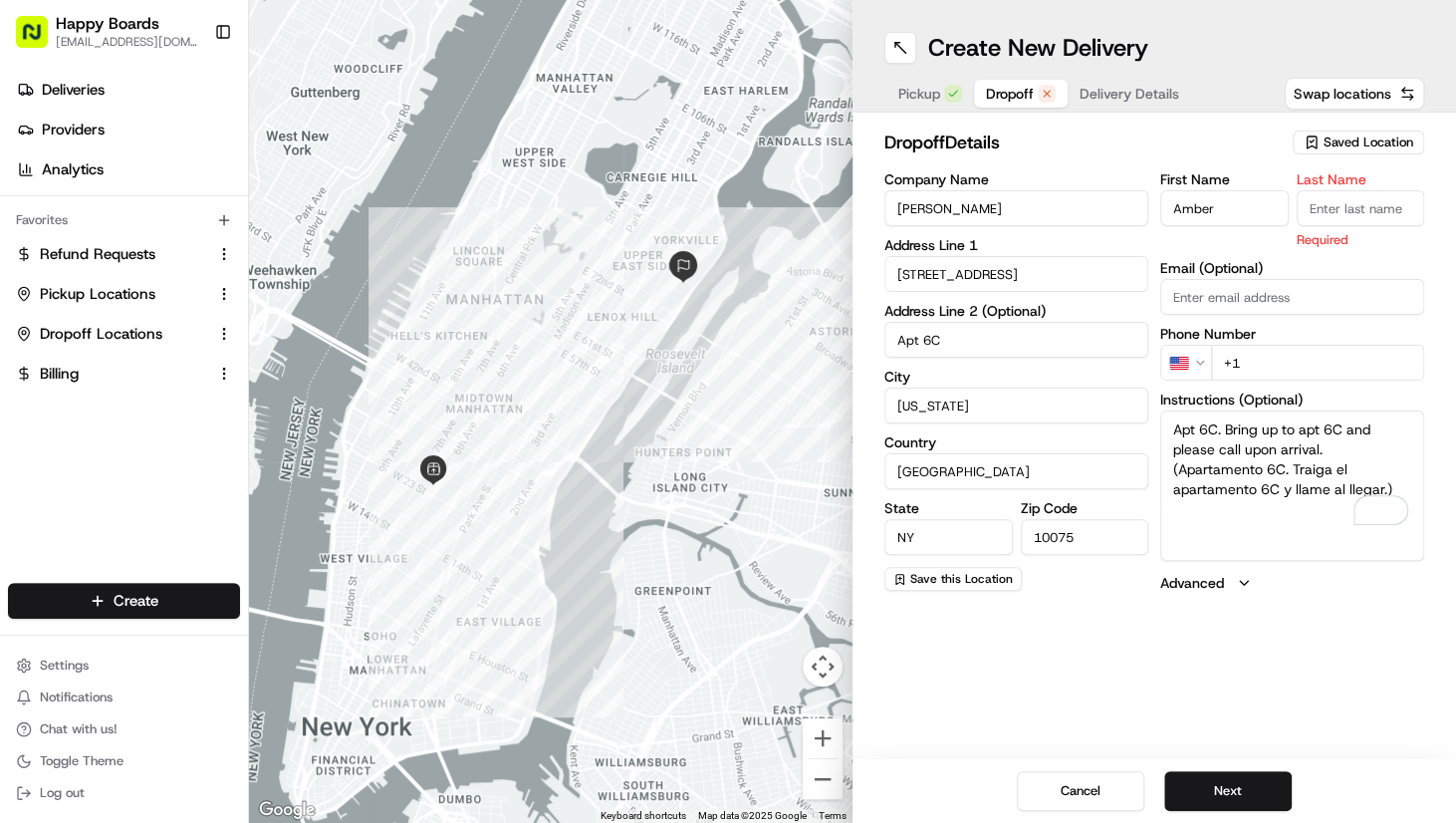 type 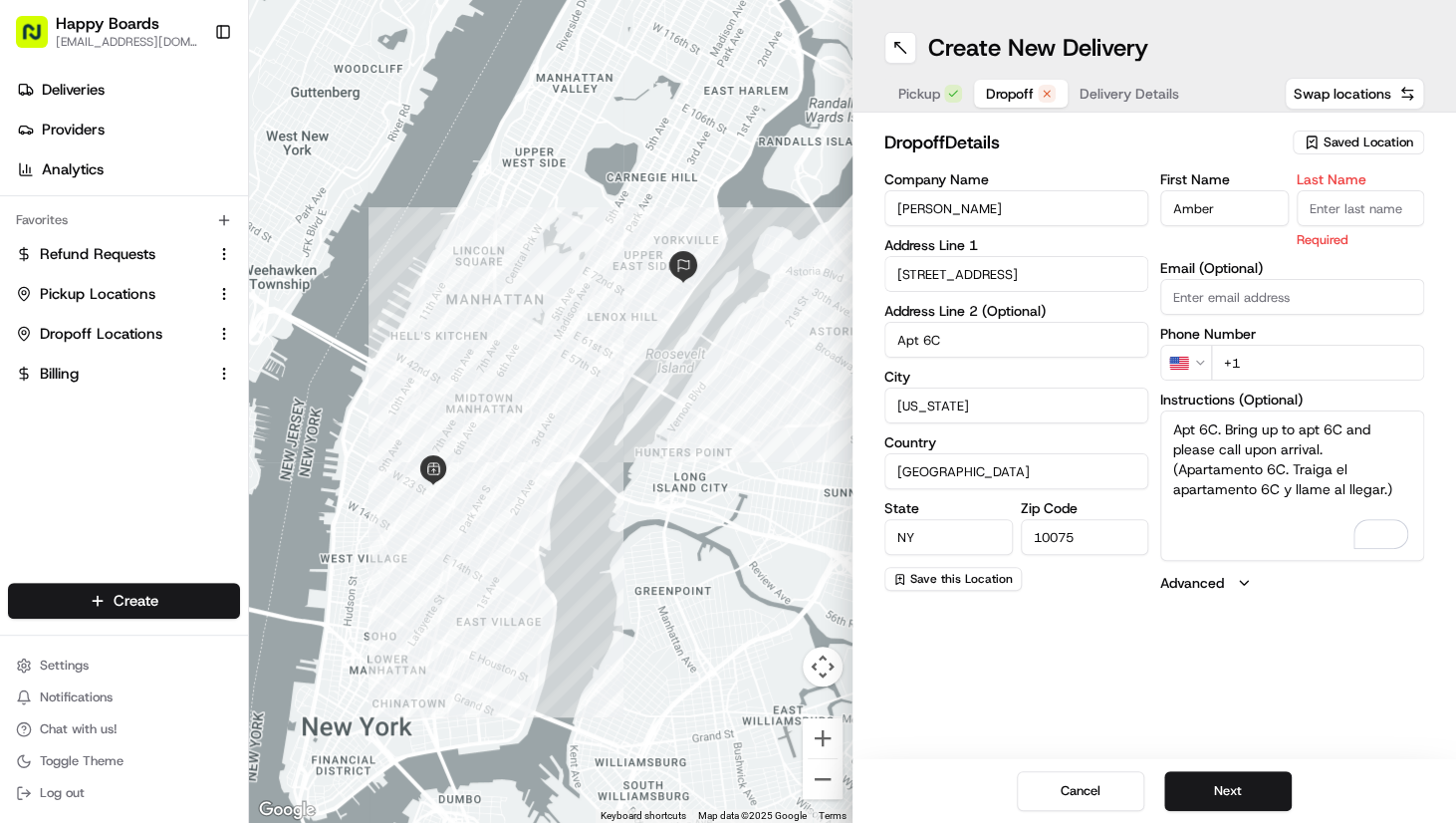 click on "Last Name" at bounding box center [1360, 208] 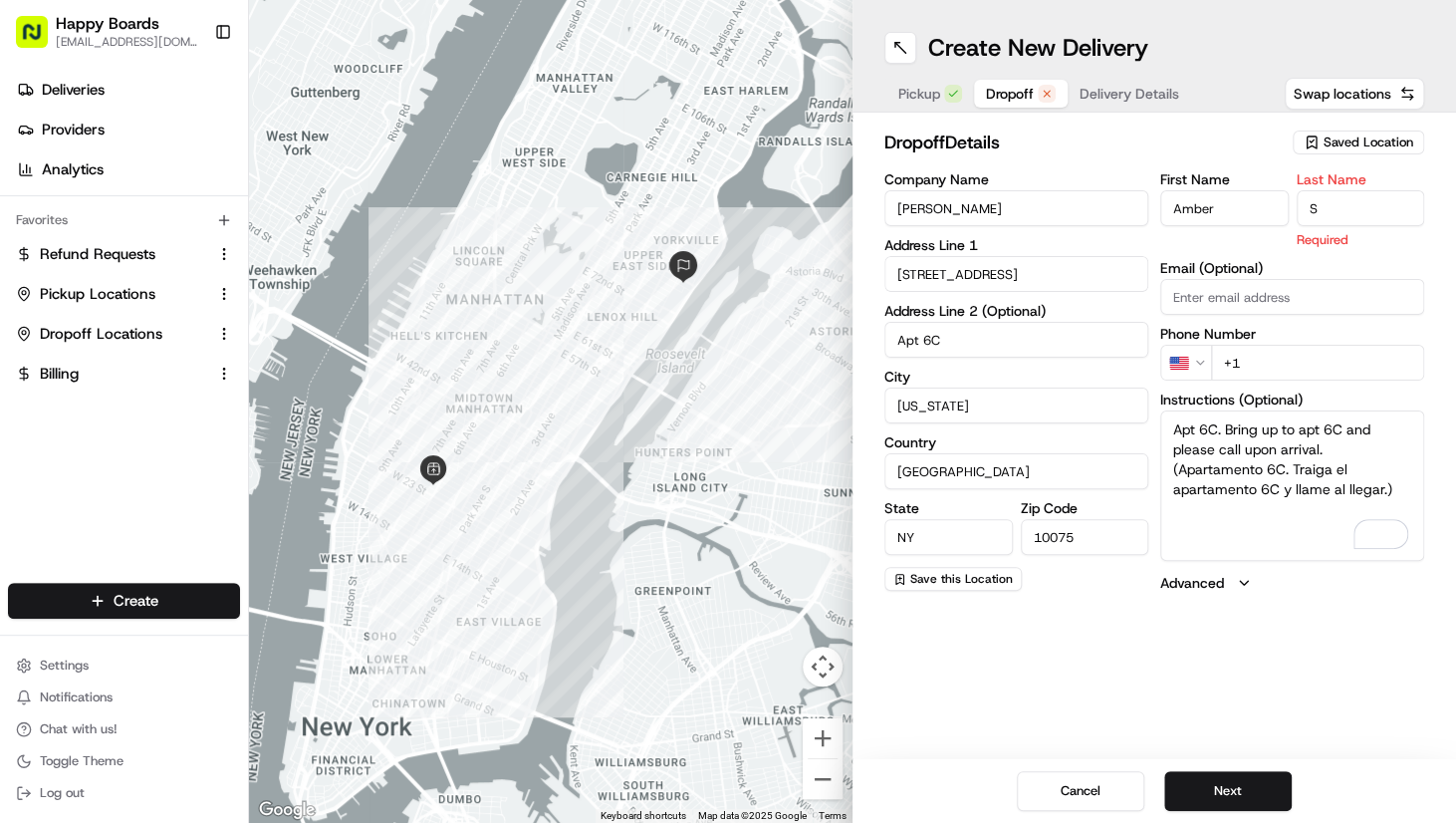 type on "S" 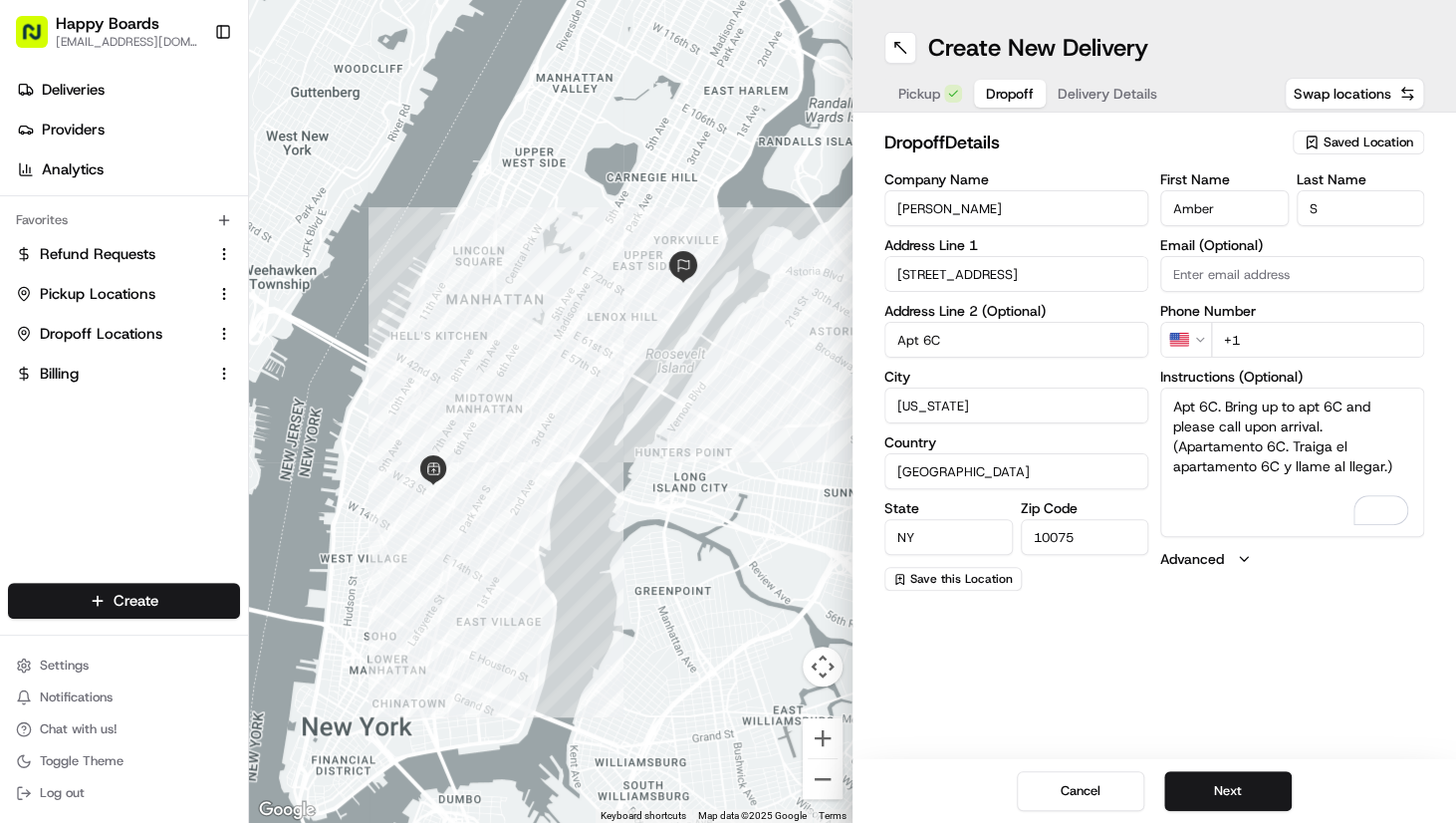 click on "+1" at bounding box center (1318, 340) 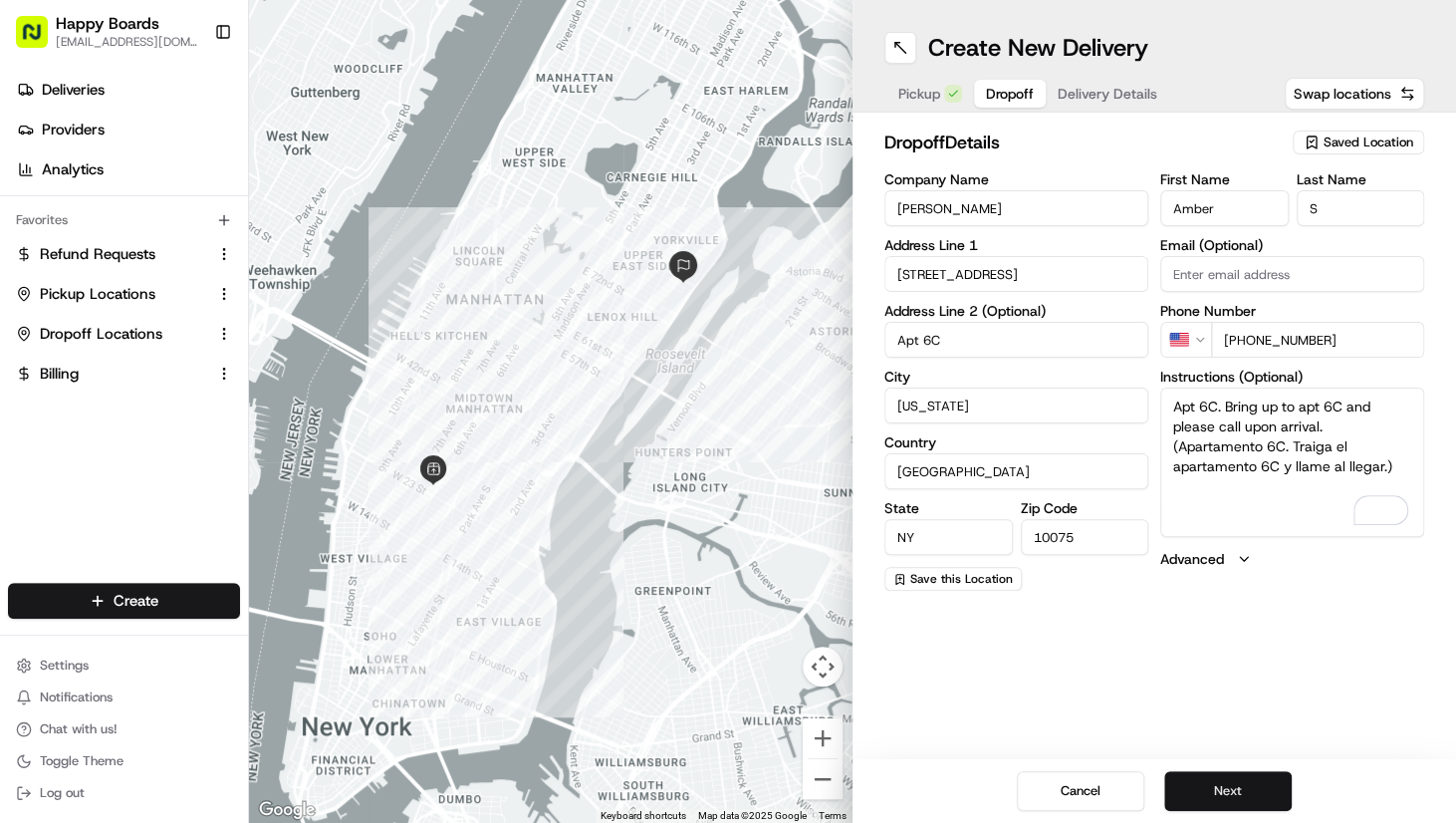 type on "[PHONE_NUMBER]" 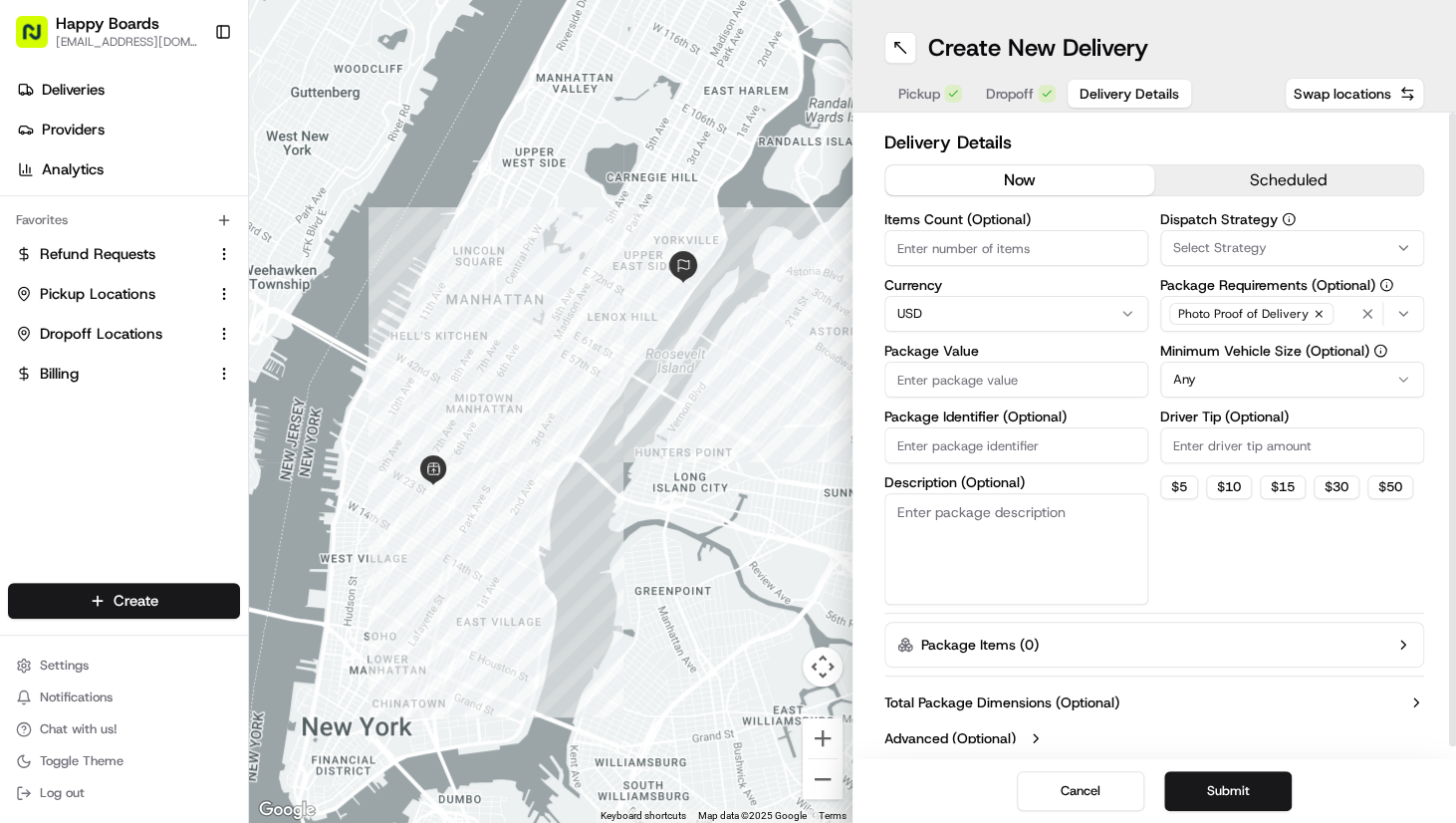 click on "Items Count (Optional)" at bounding box center (1016, 248) 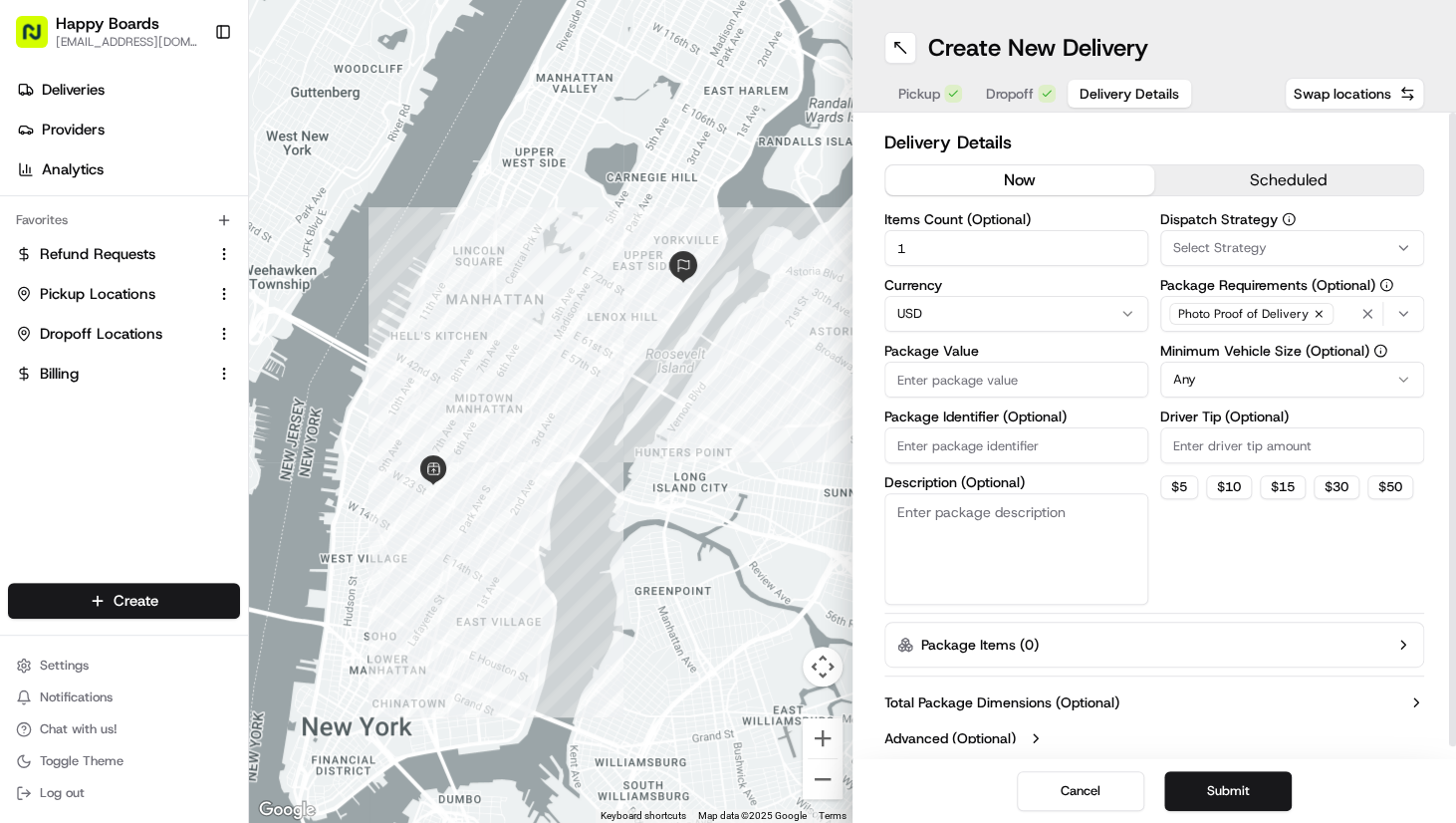 type on "1" 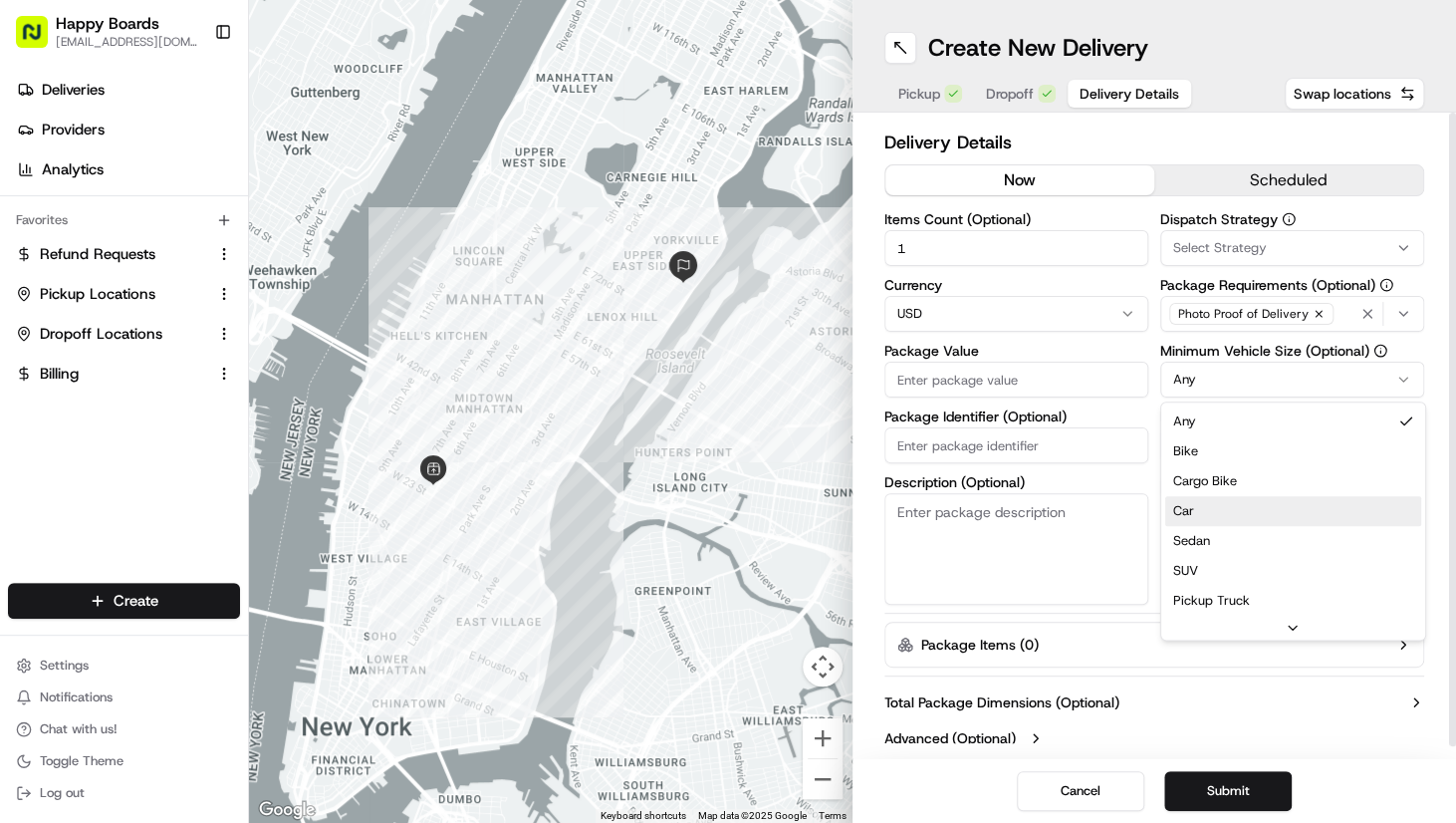 drag, startPoint x: 1208, startPoint y: 493, endPoint x: 1211, endPoint y: 505, distance: 12.369317 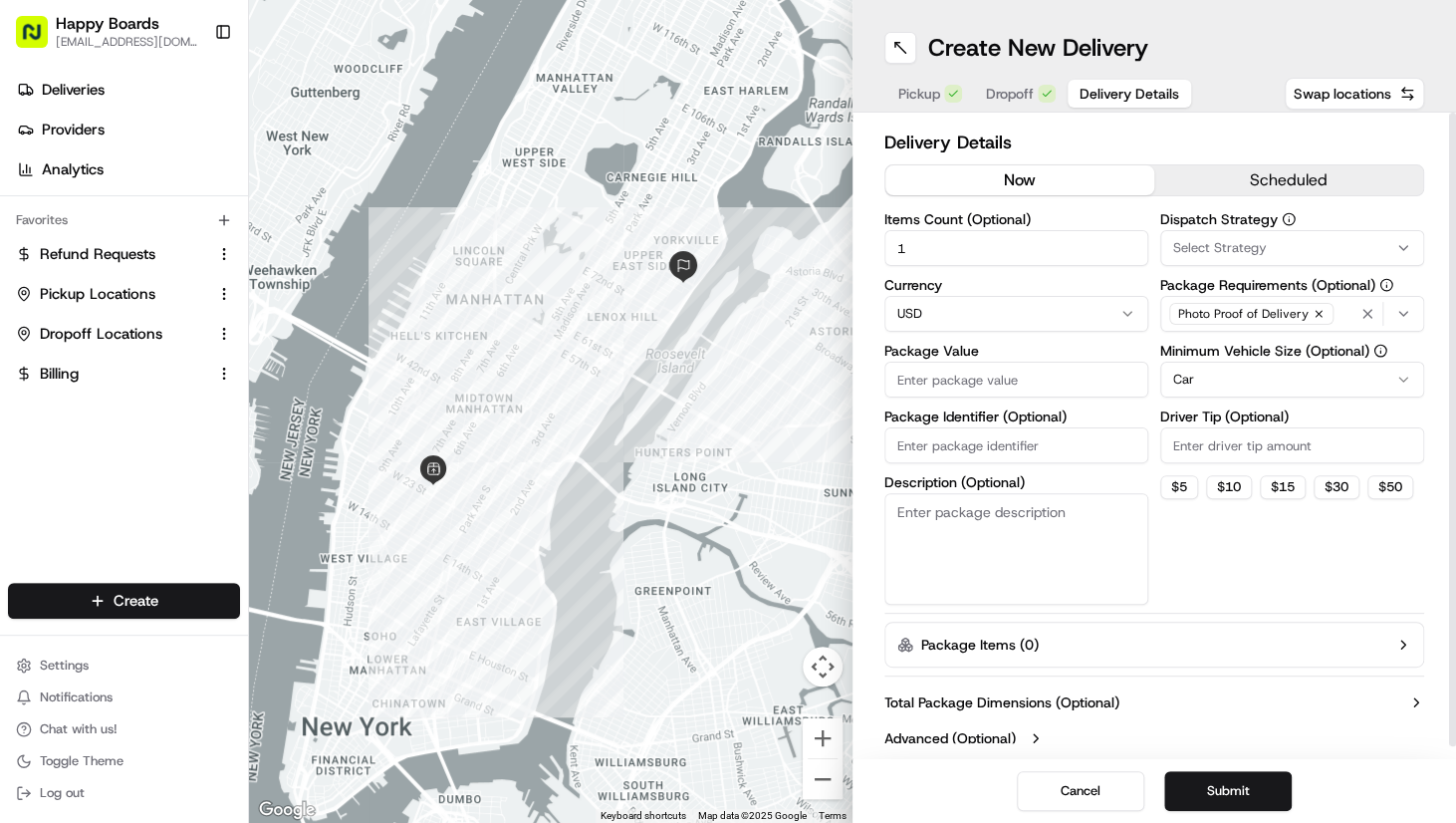 drag, startPoint x: 1353, startPoint y: 580, endPoint x: 1323, endPoint y: 525, distance: 62.64982 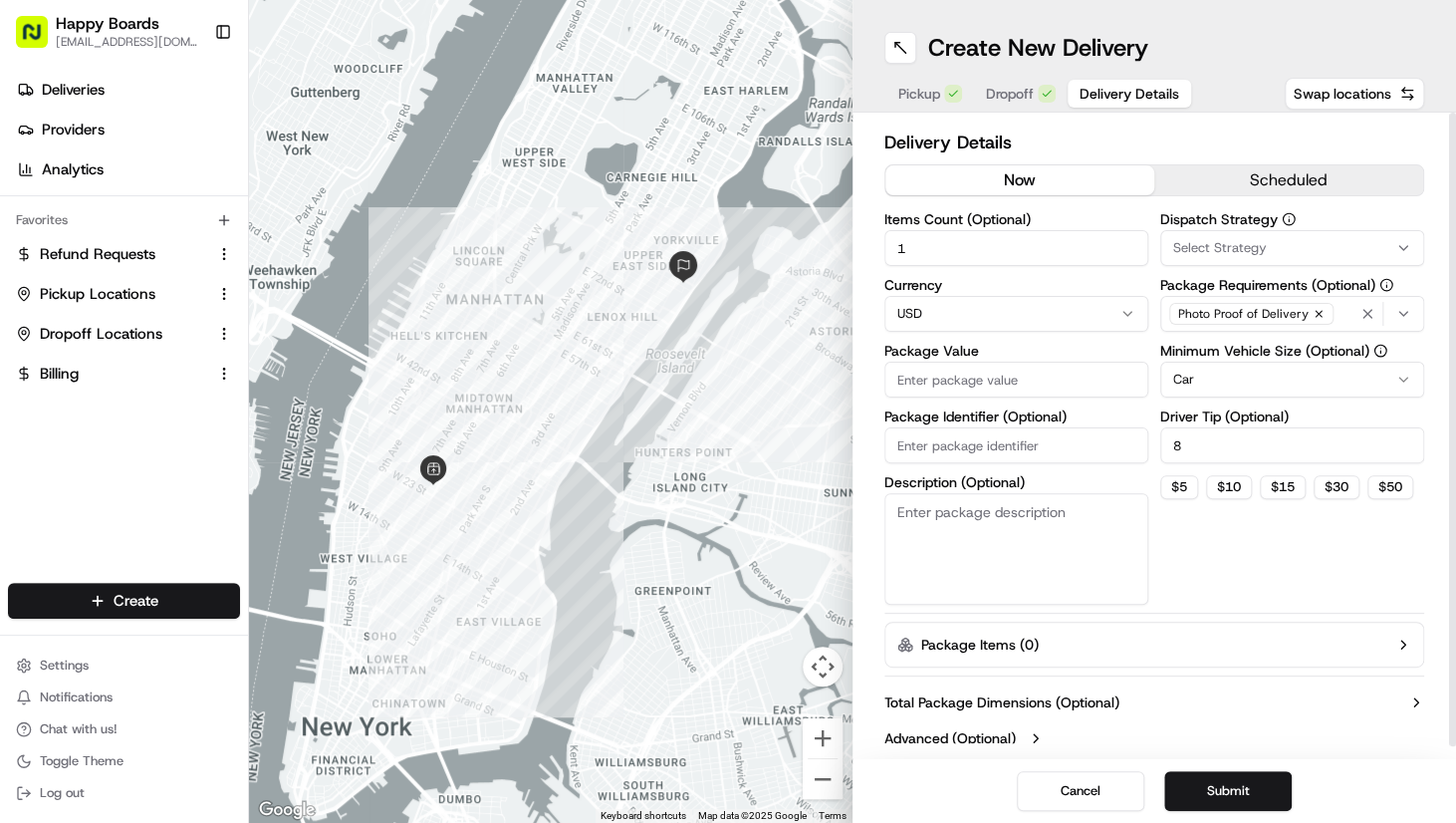 type on "8" 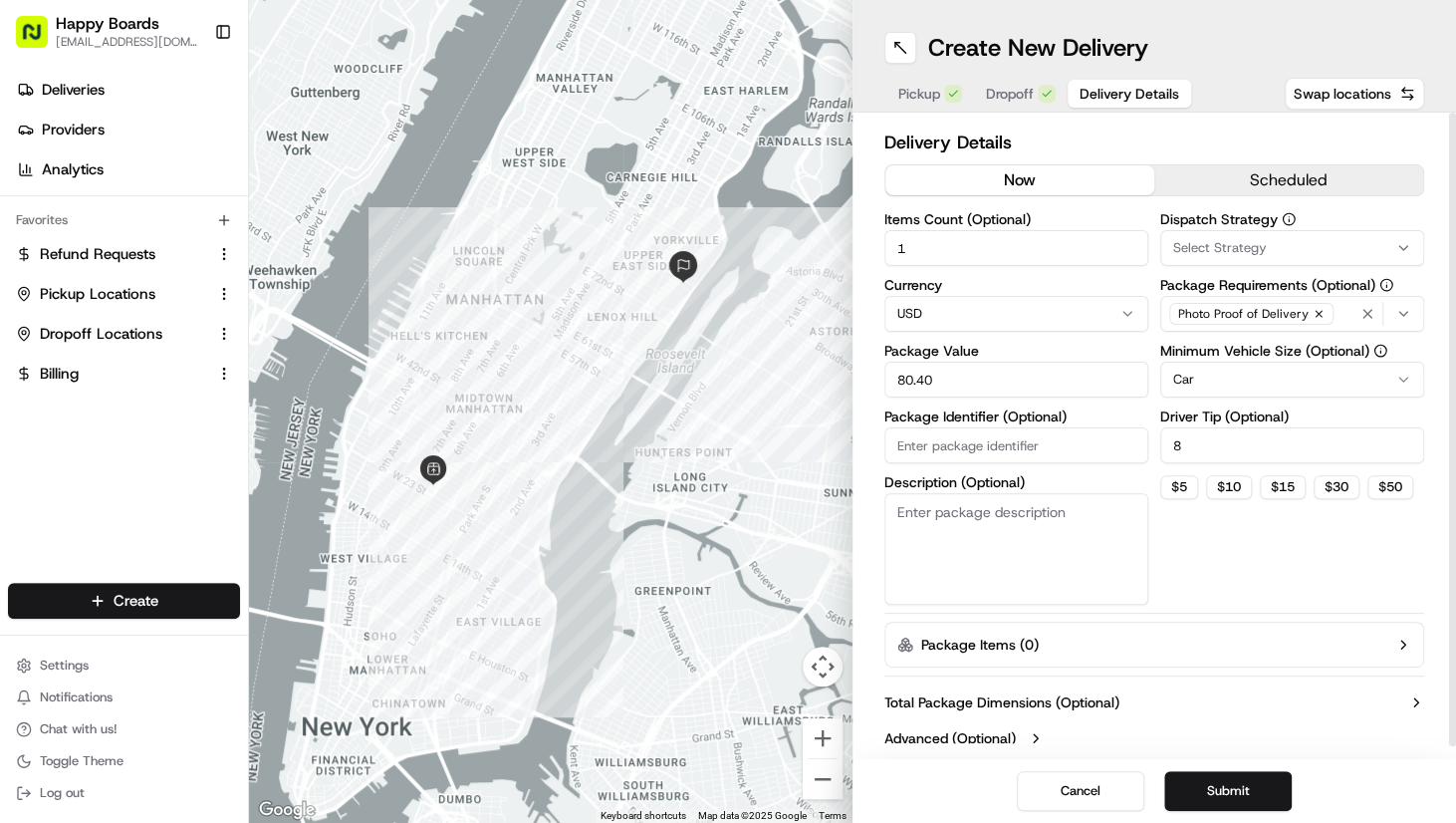 type on "80.40" 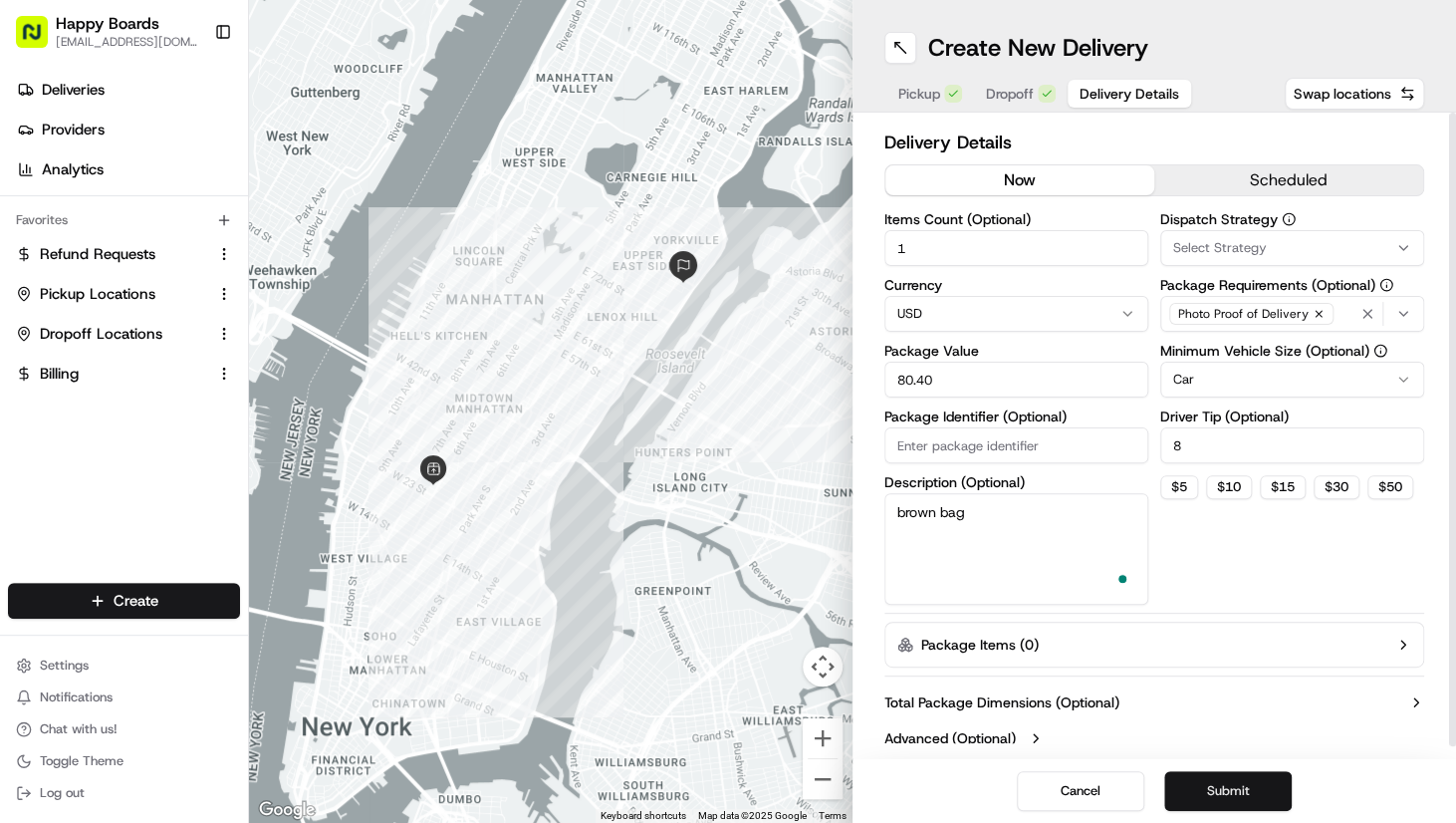 type on "brown bag" 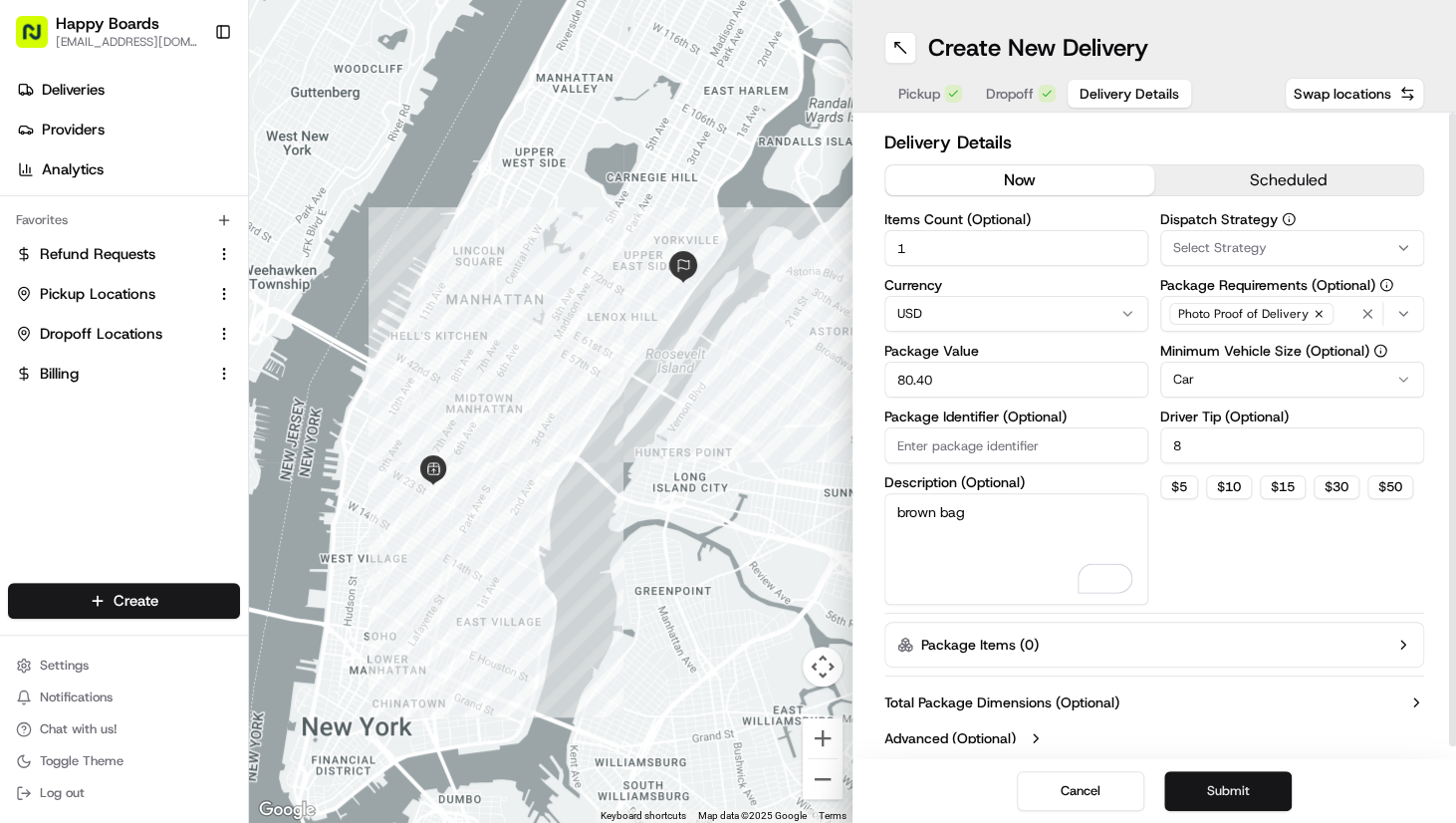 click on "Submit" at bounding box center [1228, 791] 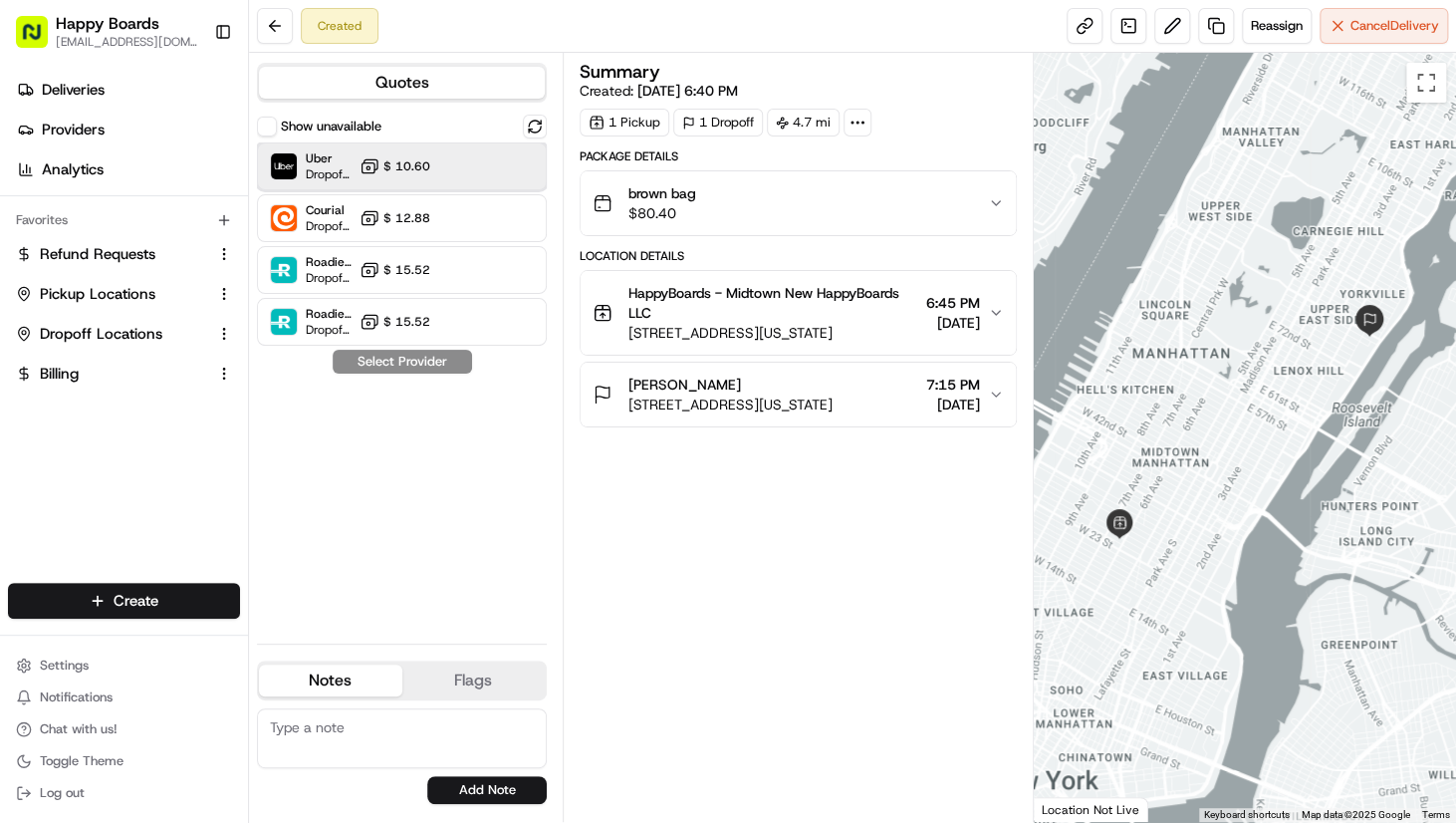 click on "Uber Dropoff ETA   54 minutes $   10.60" at bounding box center (401, 166) 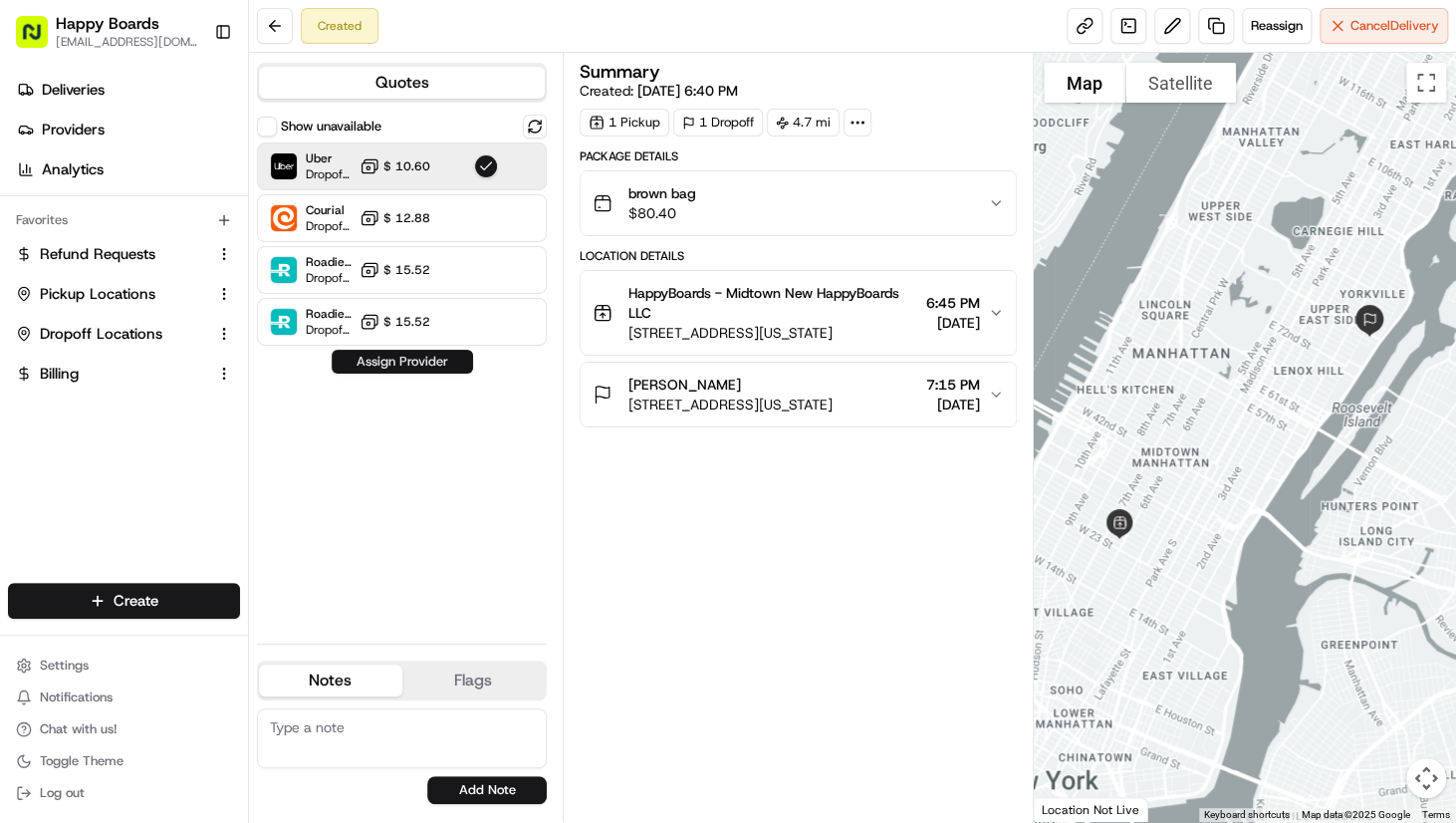 click on "Assign Provider" at bounding box center (402, 362) 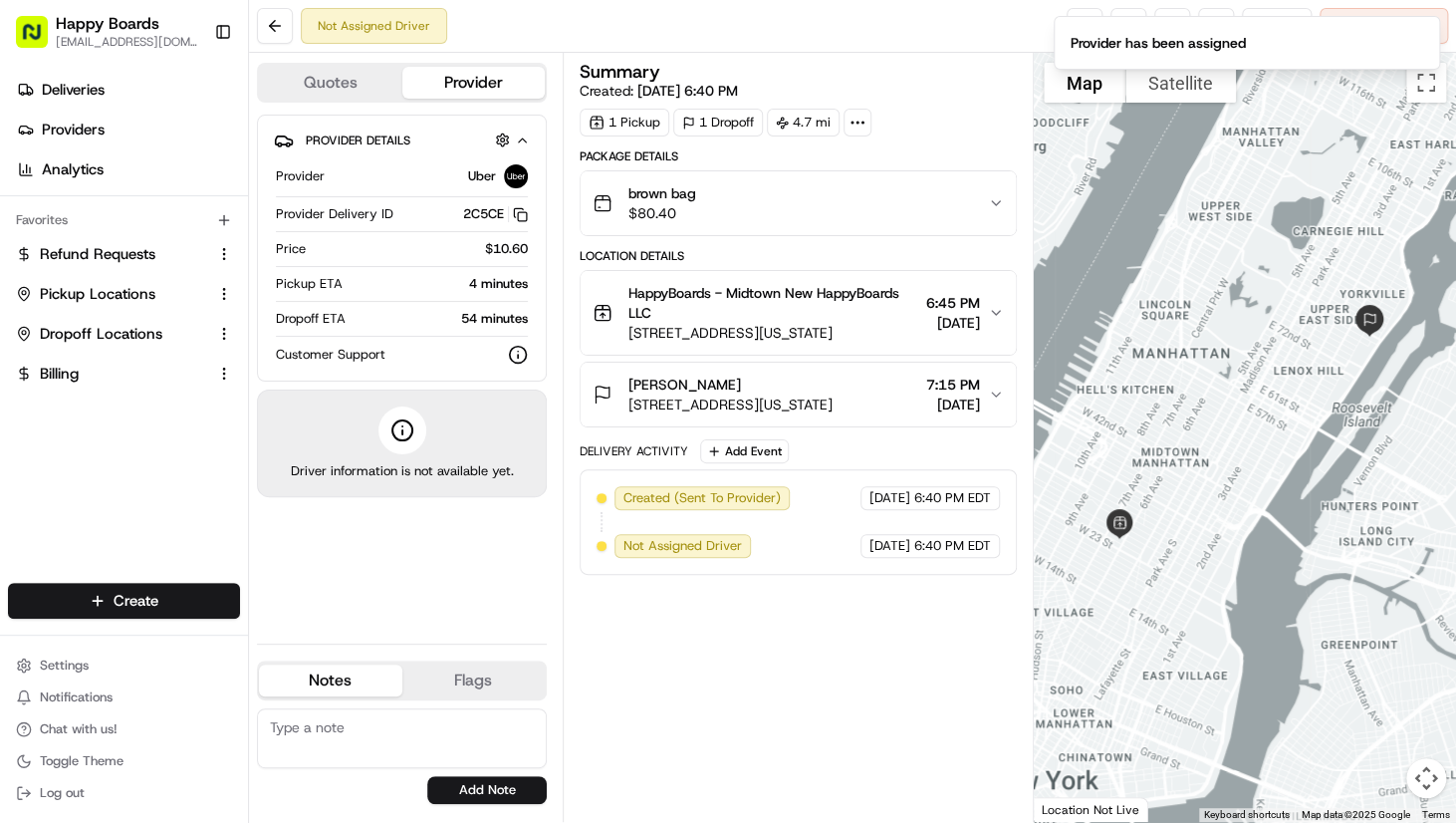 click at bounding box center (1245, 437) 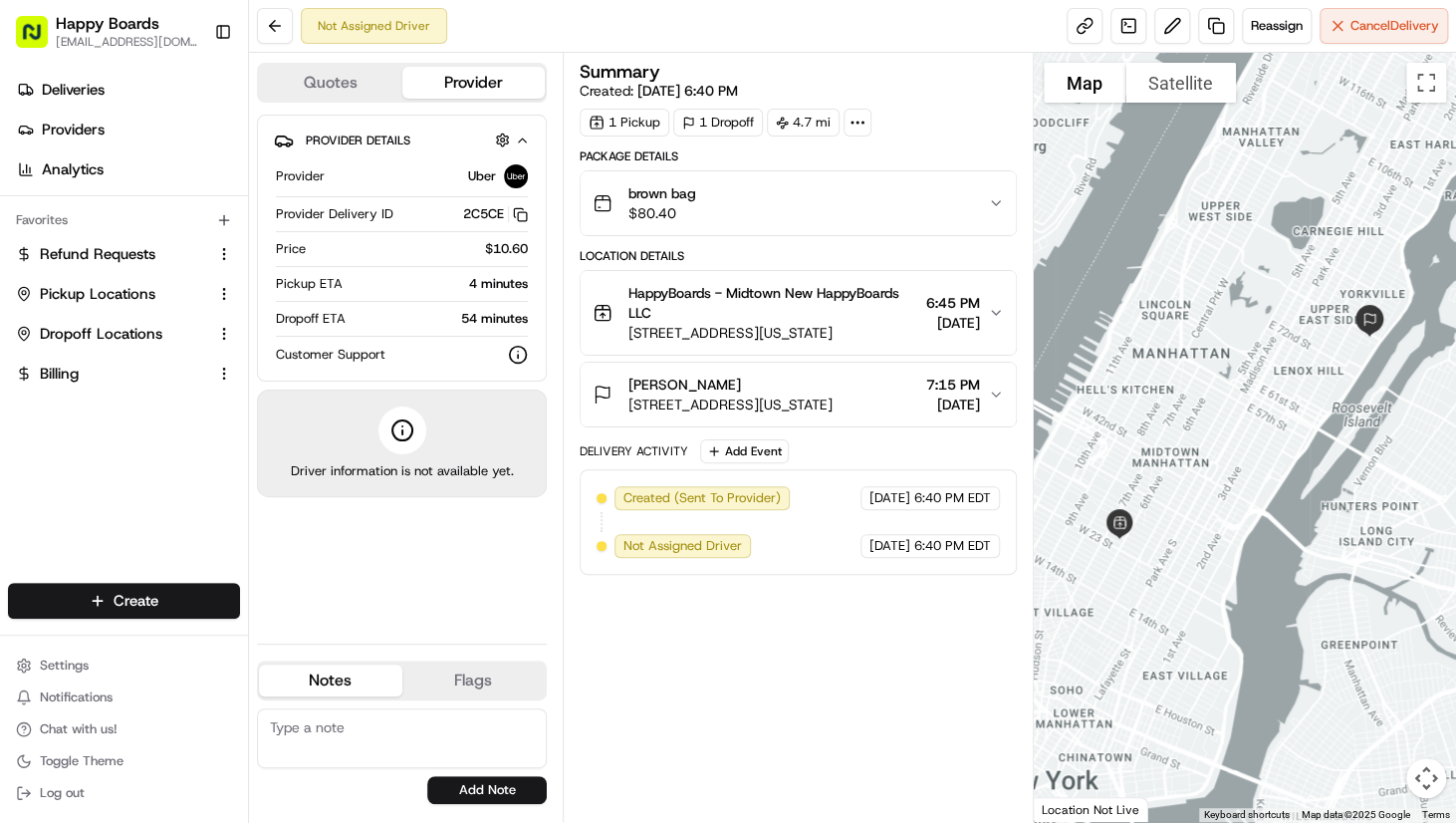 drag, startPoint x: 1357, startPoint y: 69, endPoint x: 1267, endPoint y: 80, distance: 90.66973 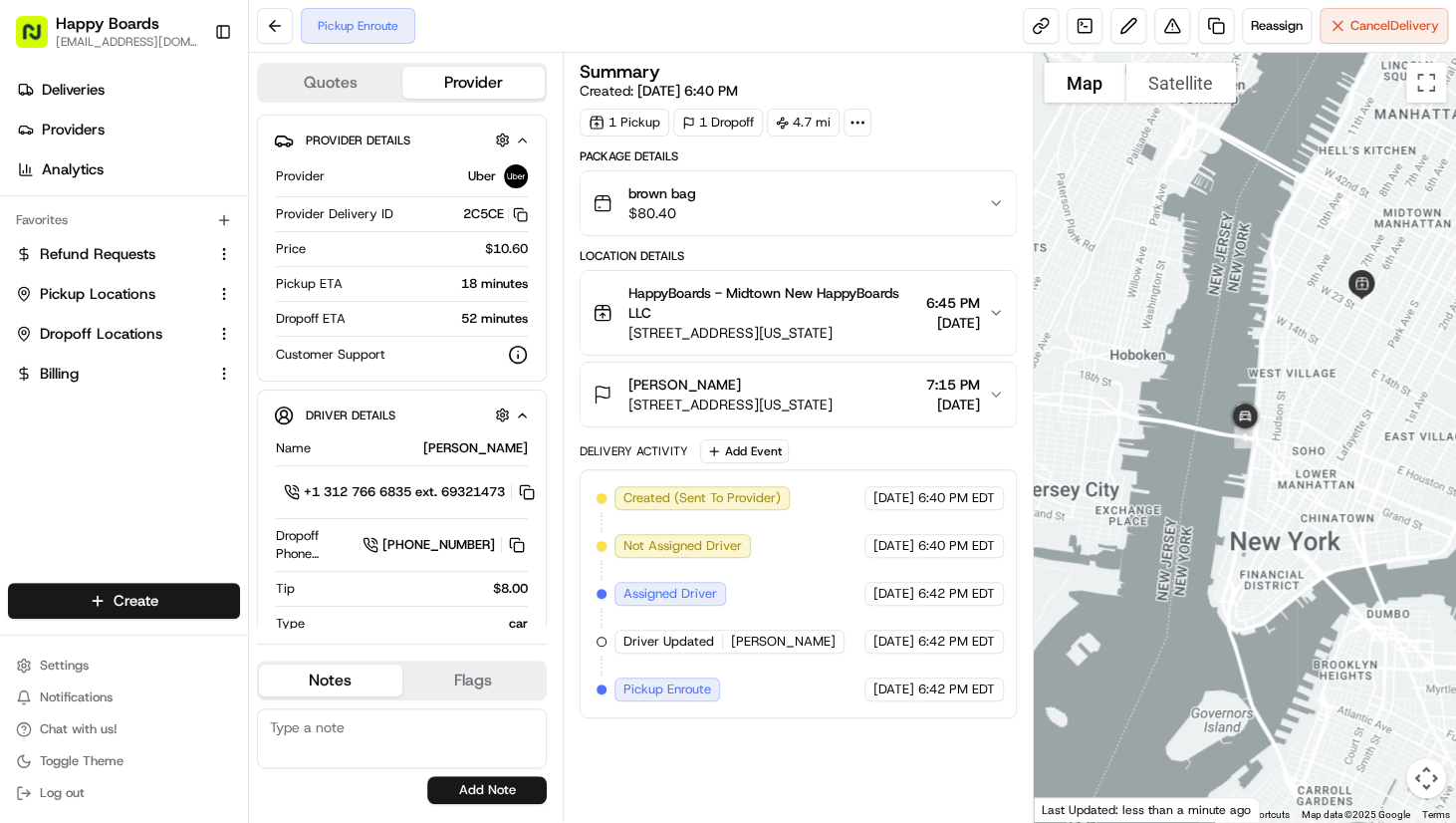 click at bounding box center [1245, 437] 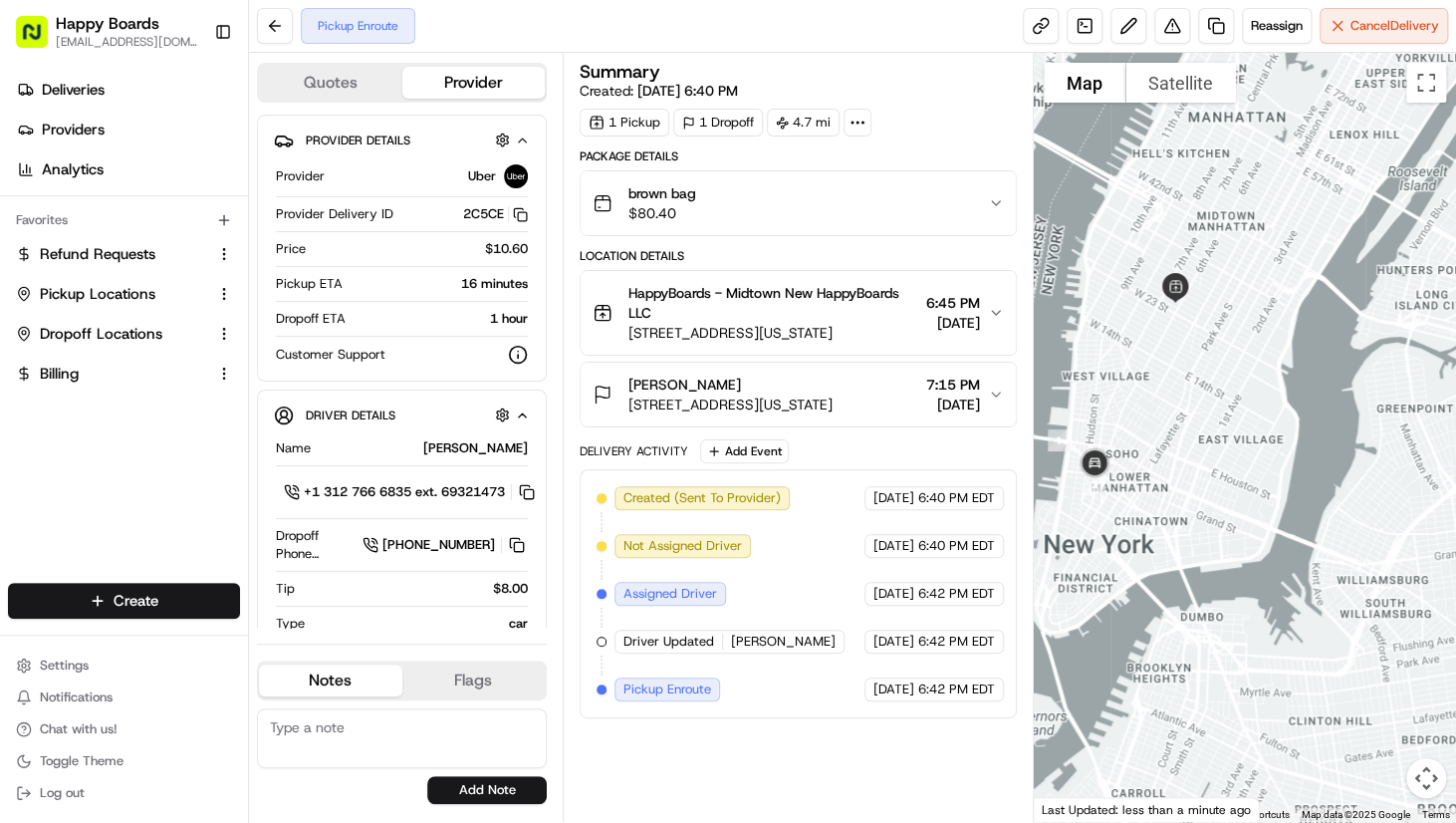 drag, startPoint x: 1263, startPoint y: 488, endPoint x: 1159, endPoint y: 520, distance: 108.81176 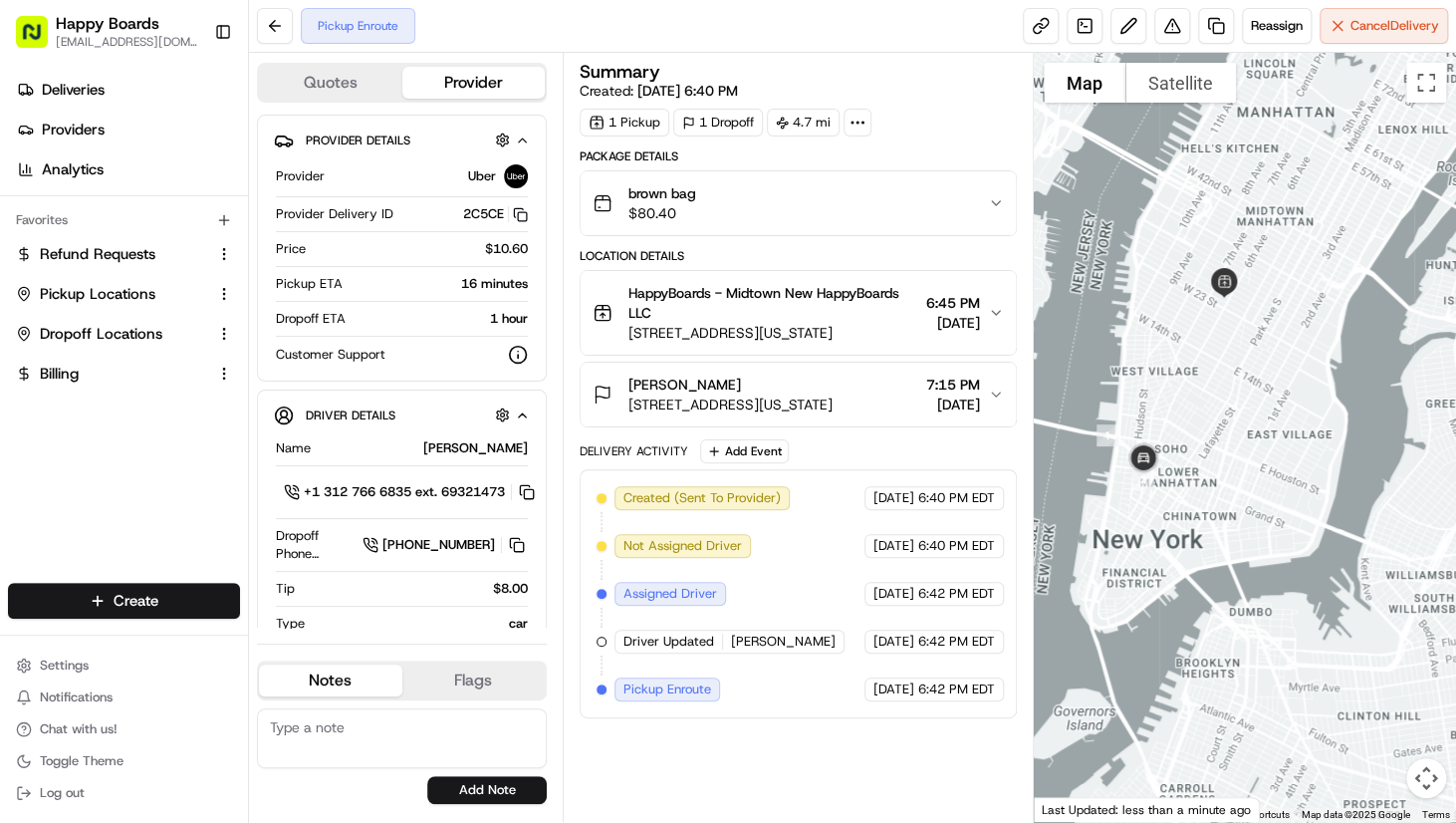 drag, startPoint x: 1177, startPoint y: 510, endPoint x: 1231, endPoint y: 504, distance: 54.33231 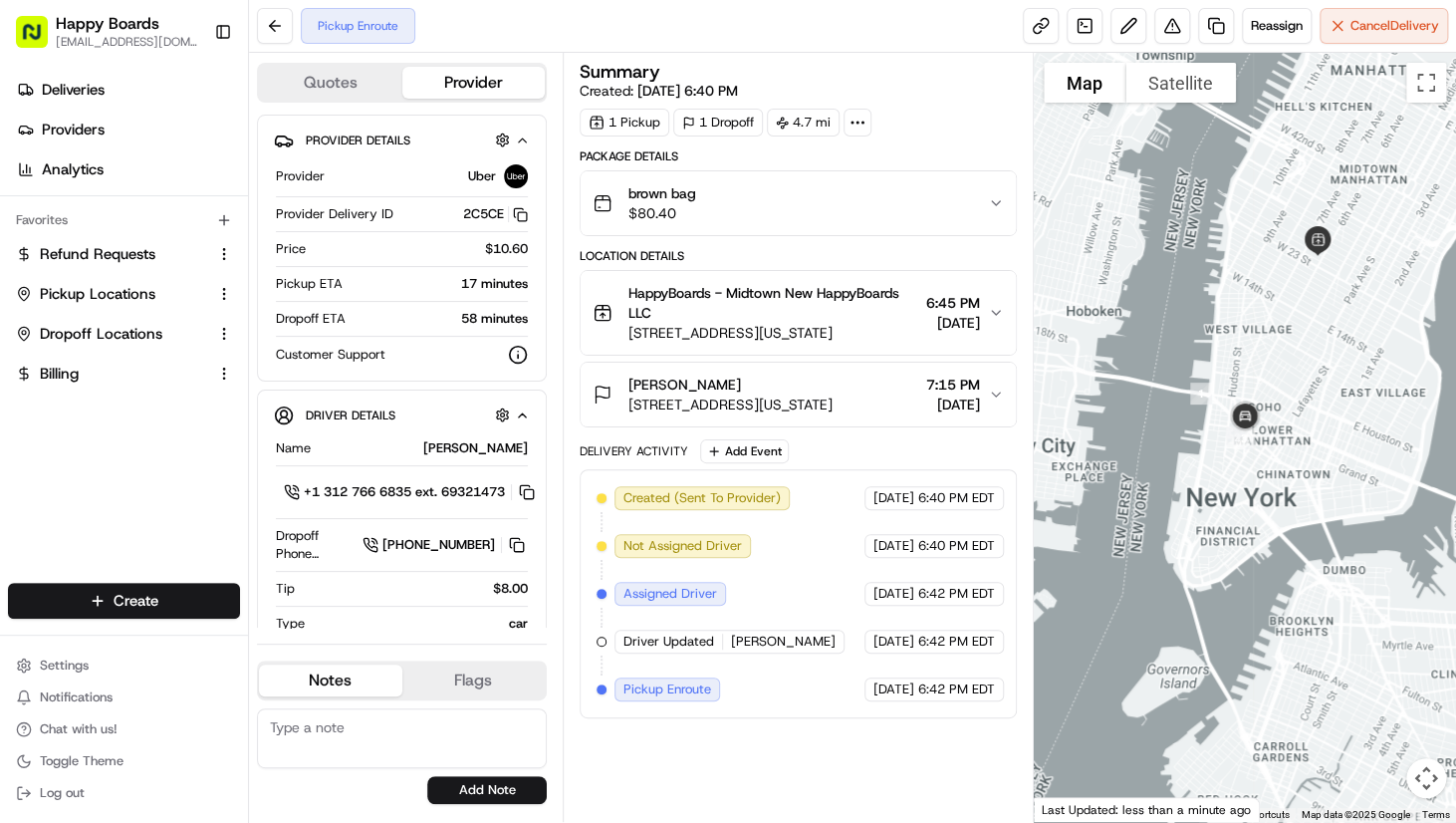 click at bounding box center (1245, 437) 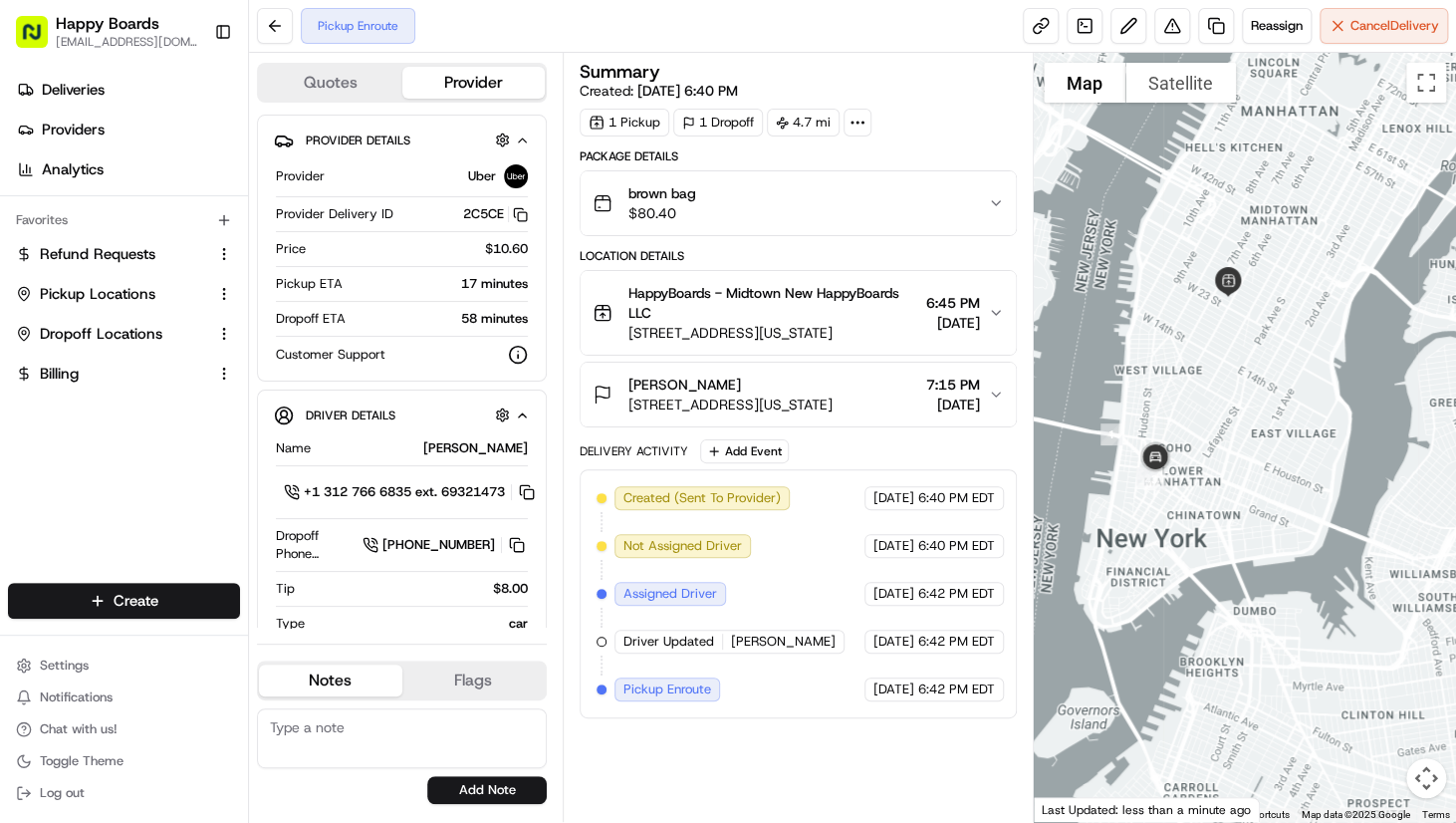 drag, startPoint x: 1333, startPoint y: 467, endPoint x: 1237, endPoint y: 512, distance: 106.02358 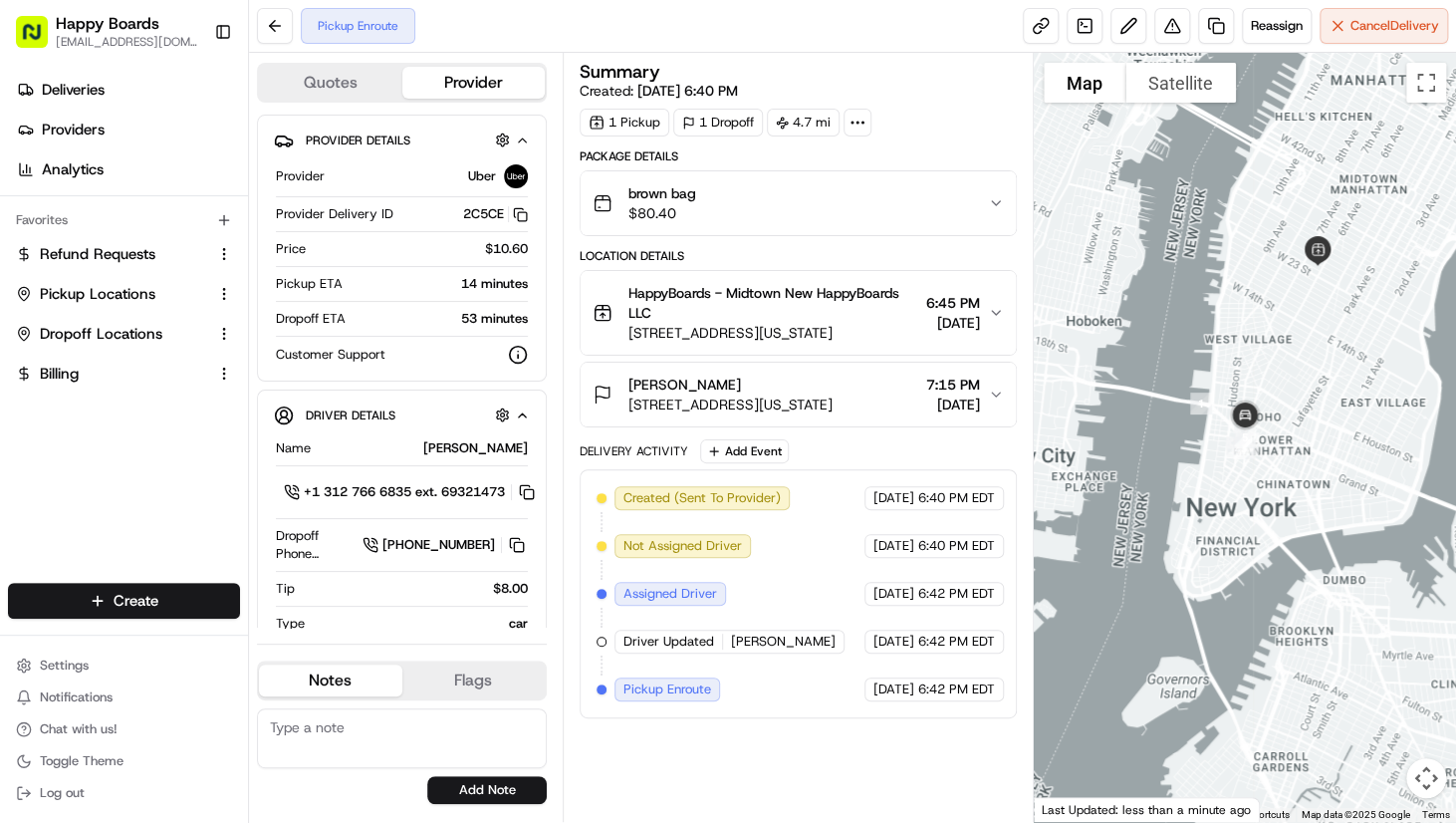 click at bounding box center (1245, 437) 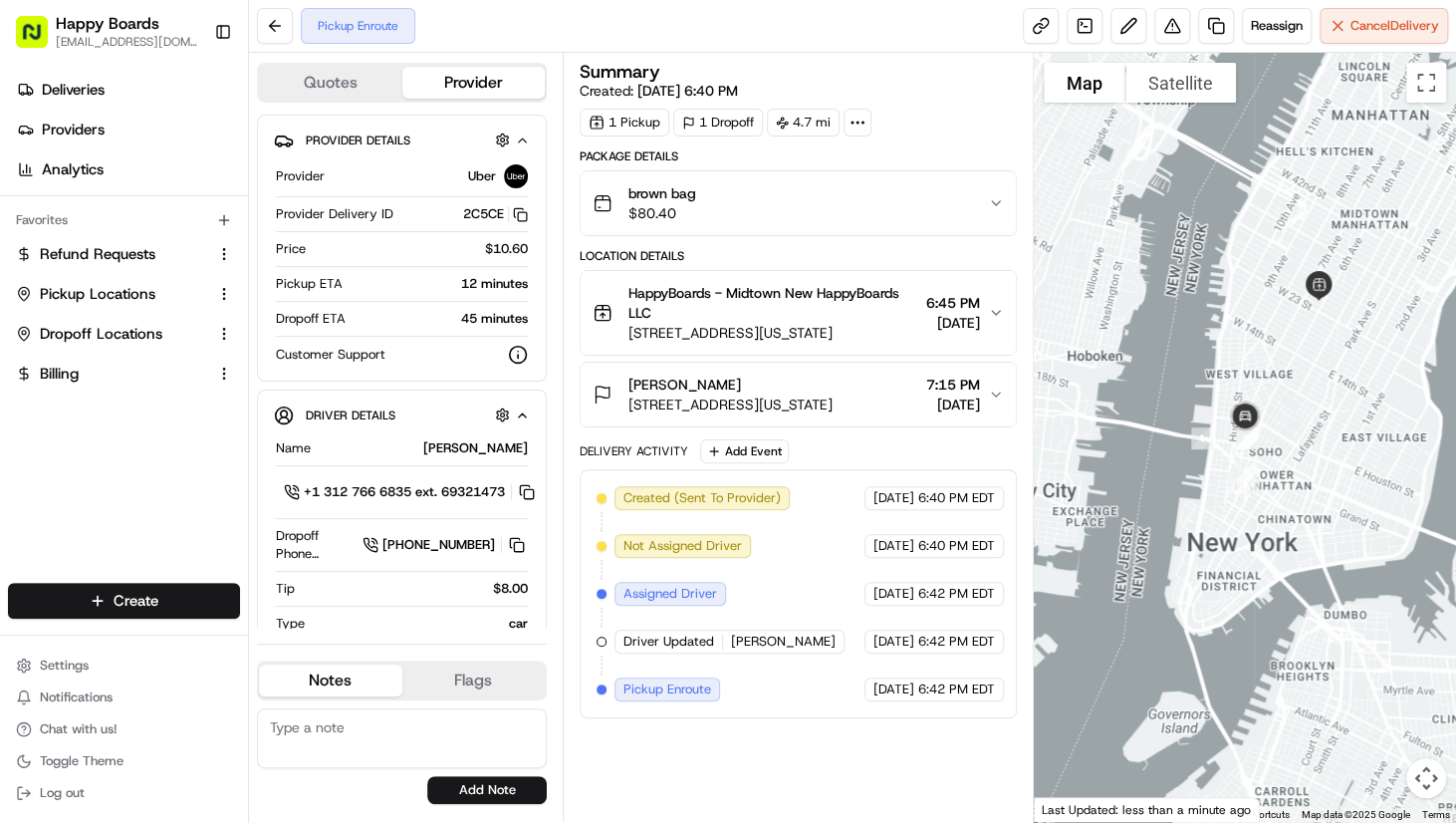 click at bounding box center (1245, 437) 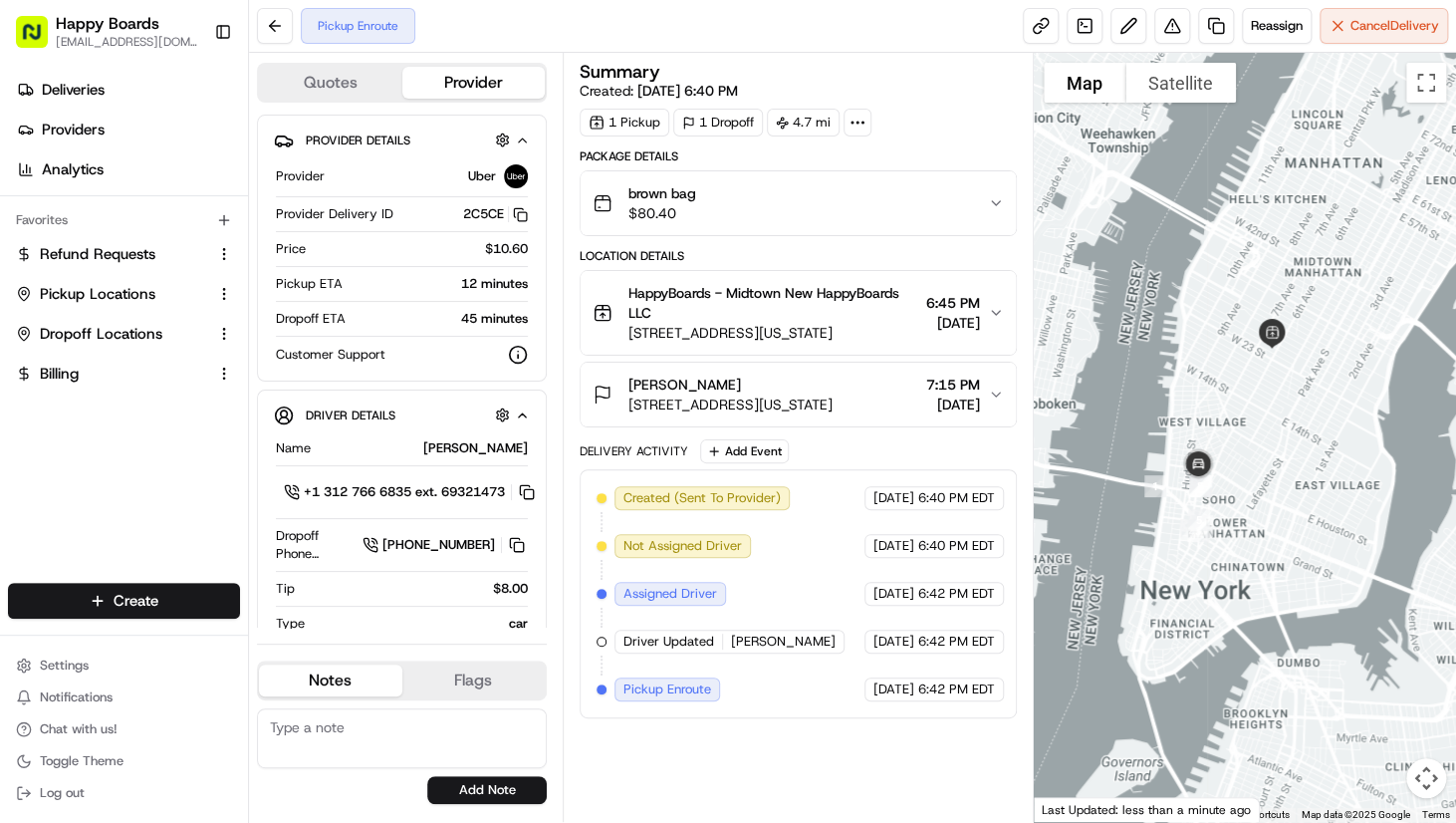 drag, startPoint x: 1340, startPoint y: 365, endPoint x: 1293, endPoint y: 415, distance: 68.622154 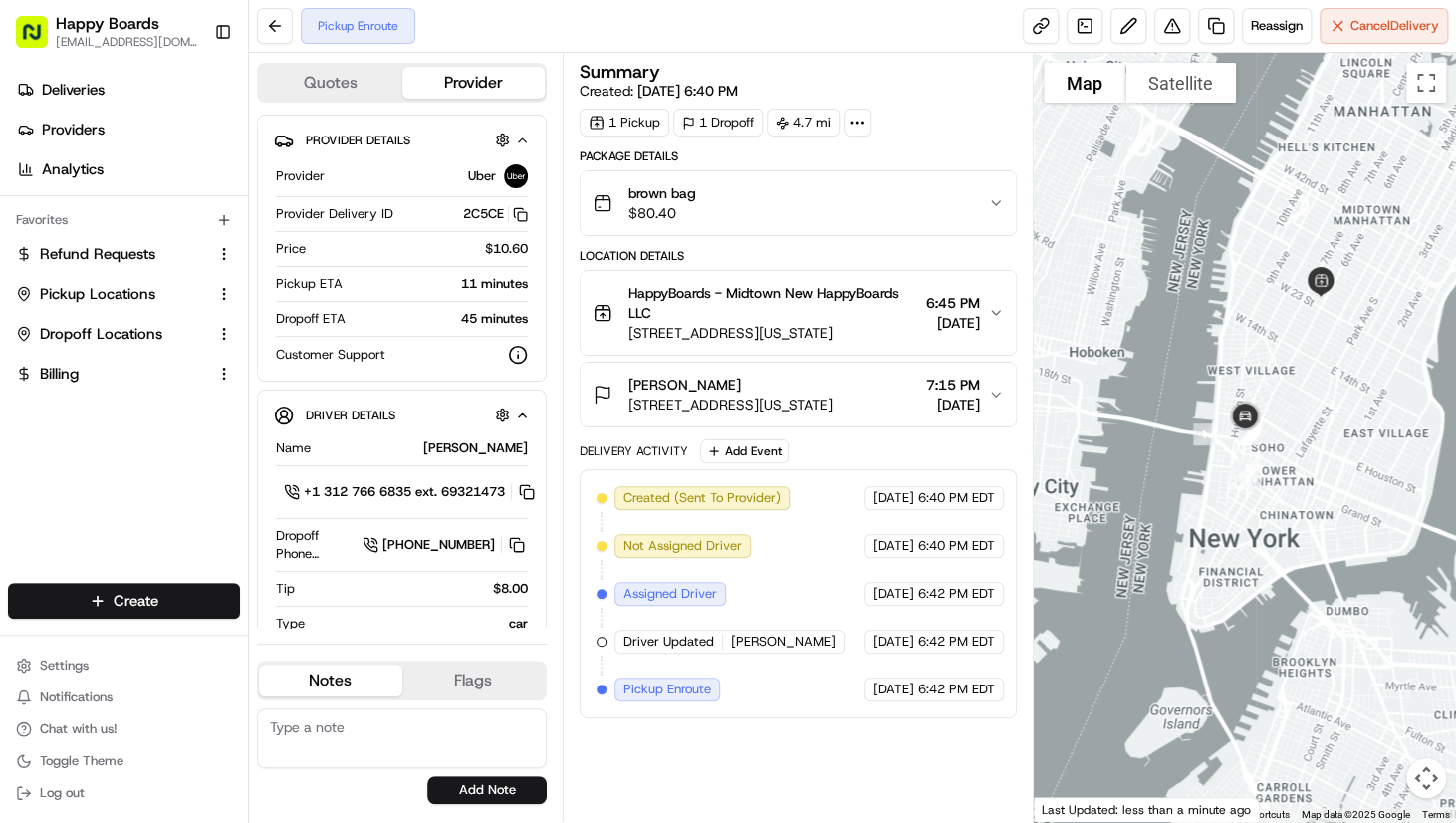 click at bounding box center [1245, 437] 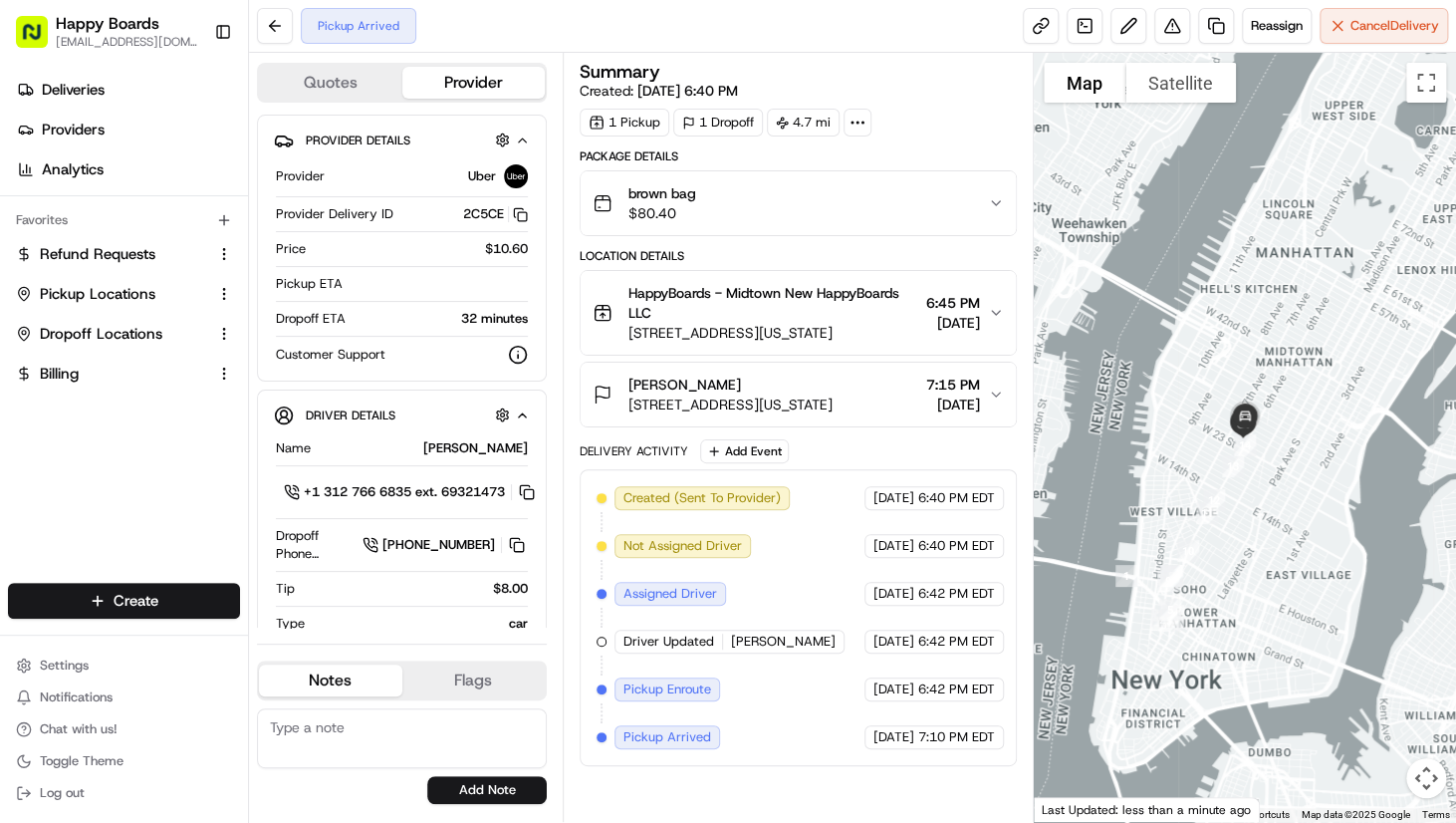 drag, startPoint x: 1380, startPoint y: 75, endPoint x: 1354, endPoint y: 79, distance: 26.305893 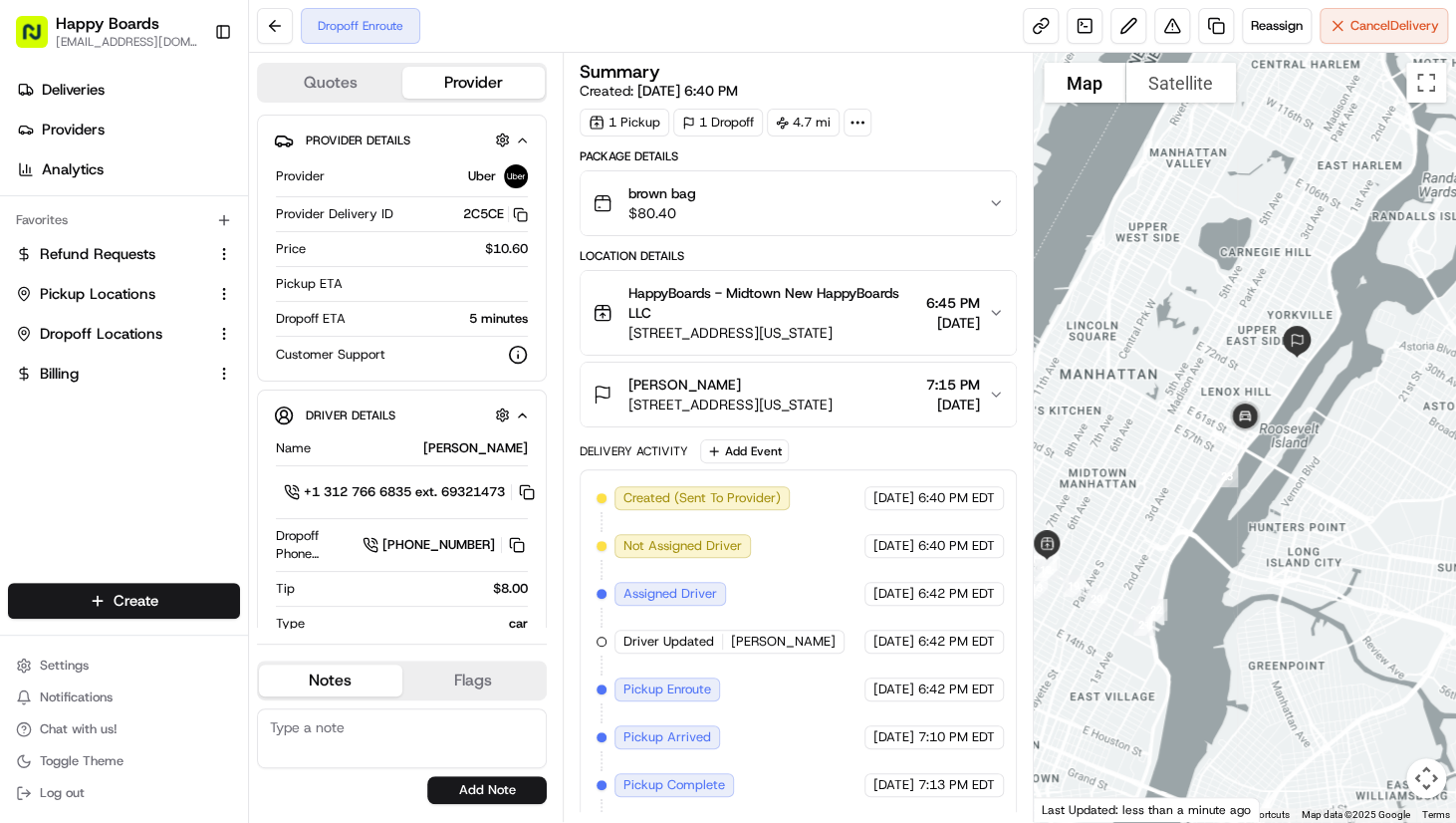 click at bounding box center (1245, 437) 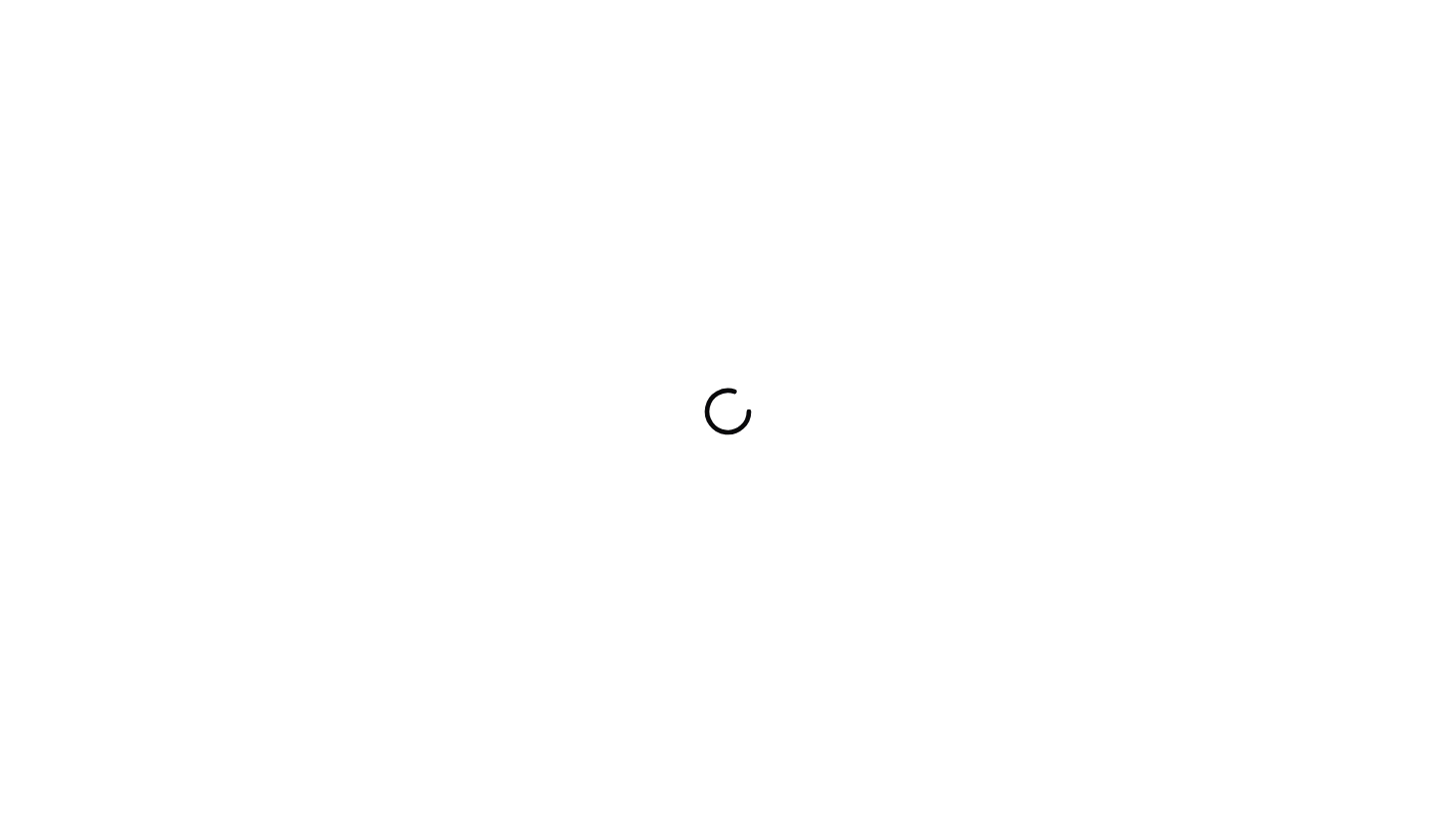 scroll, scrollTop: 0, scrollLeft: 0, axis: both 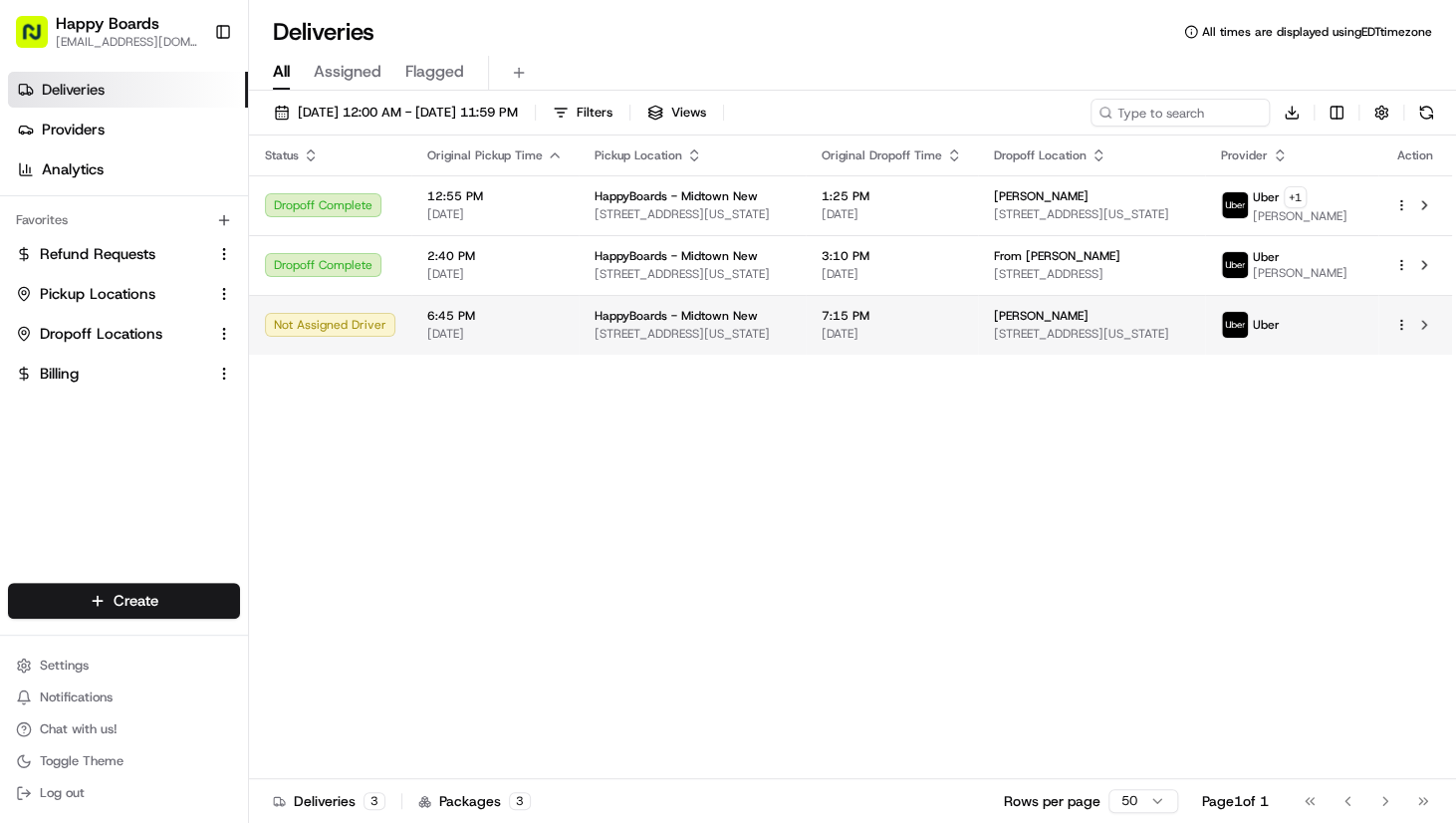 click on "[DATE]" at bounding box center (495, 334) 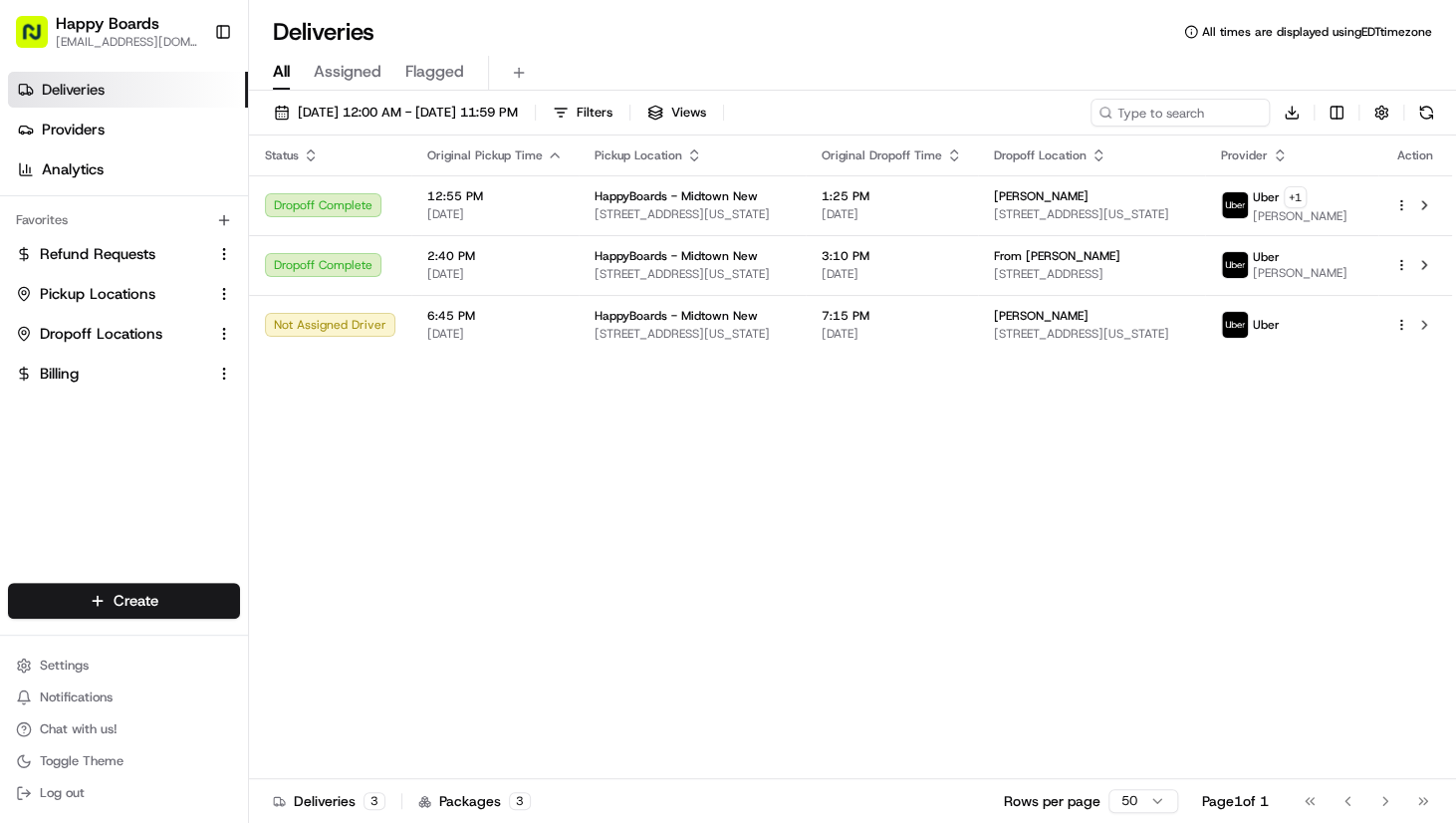 click on "Status Original Pickup Time Pickup Location Original Dropoff Time Dropoff Location Provider Action Dropoff Complete 12:55 PM 07/16/2025 HappyBoards - Midtown New 112 W 25th St, New York, NY 10001, US 1:25 PM 07/16/2025 Lauren Sadowski 185 Greenwich St, New York, NY 10007, USA Uber + 1 JUAN Z. Dropoff Complete 2:40 PM 07/16/2025 HappyBoards - Midtown New 112 W 25th St, New York, NY 10001, US 3:10 PM 07/16/2025 From Simran T 855 Park Pl, Brooklyn, NY 11216, USA Uber NODIRBEK K. Not Assigned Driver 6:45 PM 07/16/2025 HappyBoards - Midtown New 112 W 25th St, New York, NY 10001, US 7:15 PM 07/16/2025 Amber S 510 E 79th St #6c, New York, NY 10075, USA Uber" at bounding box center (850, 457) 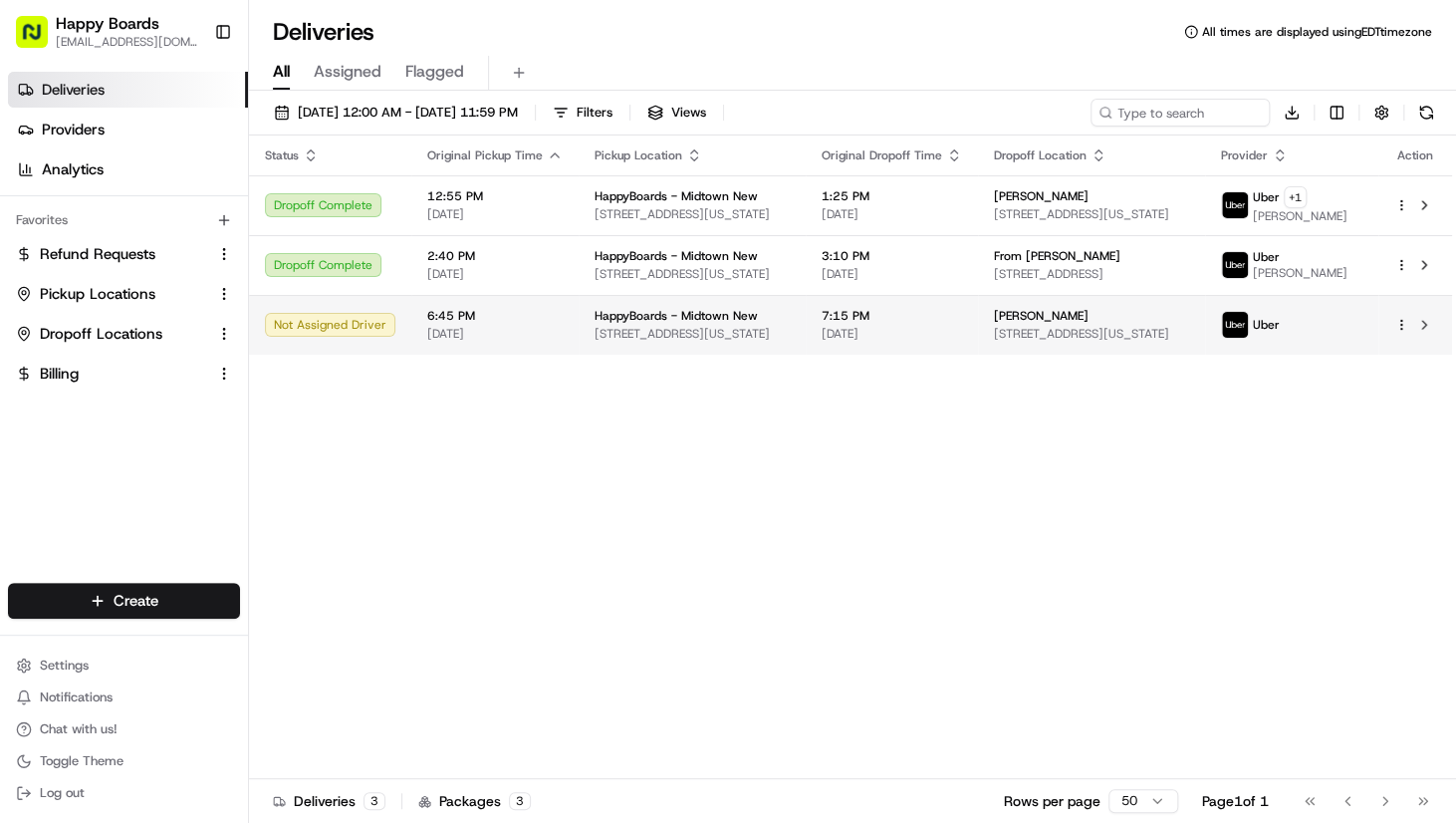 click on "Not Assigned Driver" at bounding box center (330, 325) 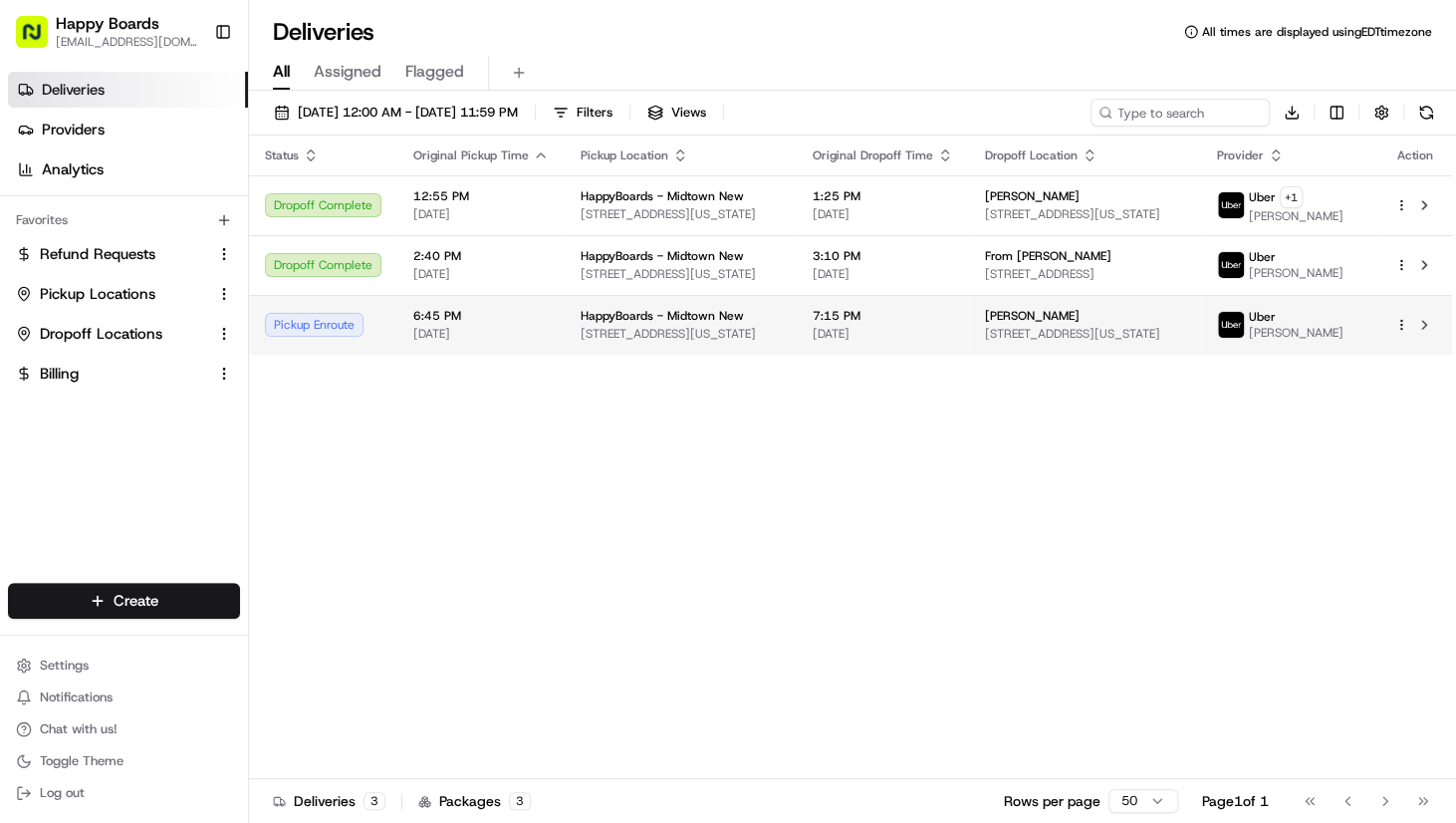click on "[STREET_ADDRESS][US_STATE]" at bounding box center (680, 334) 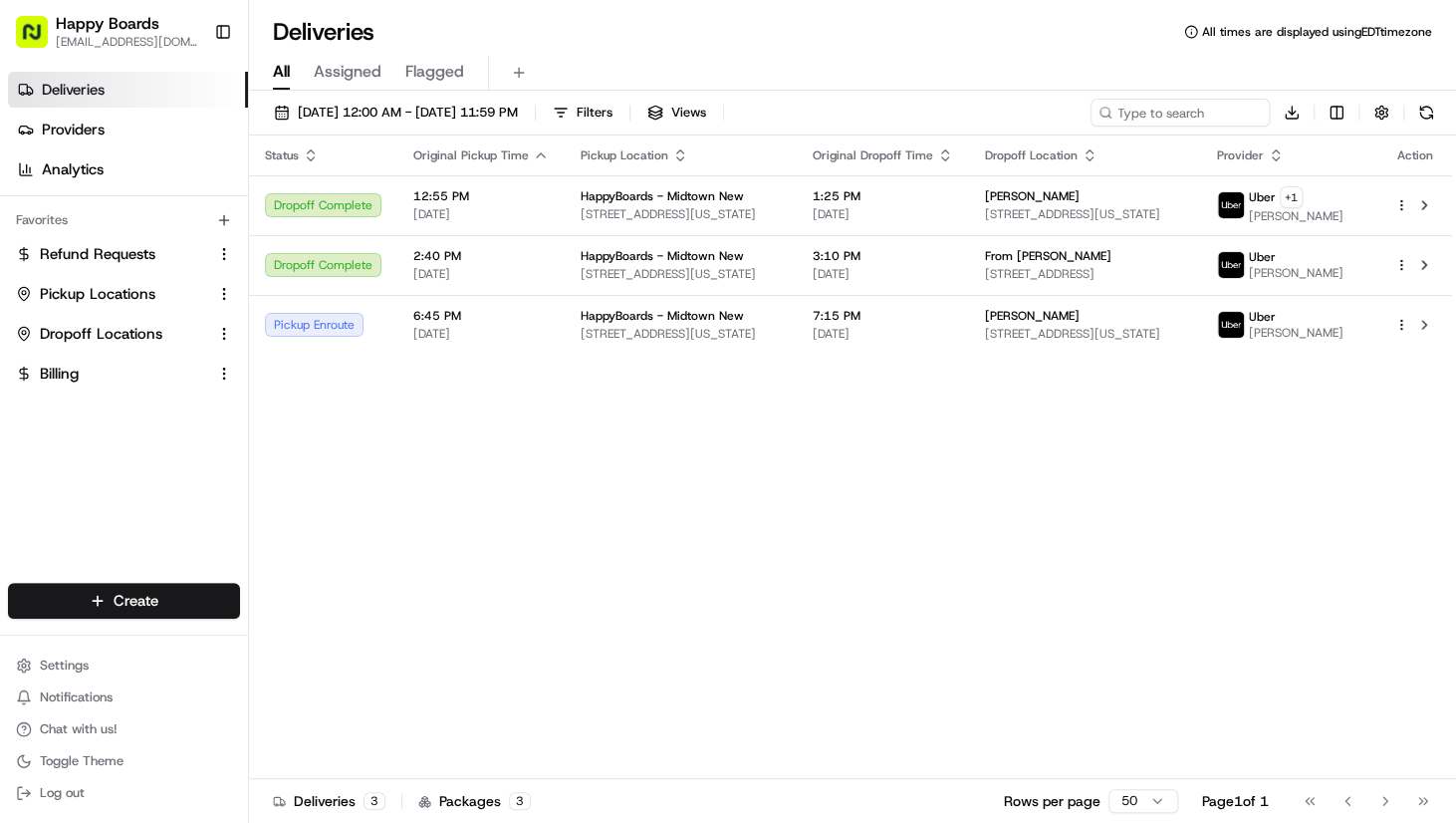 click on "Status Original Pickup Time Pickup Location Original Dropoff Time Dropoff Location Provider Action Dropoff Complete 12:55 PM 07/16/2025 HappyBoards - Midtown New 112 W 25th St, New York, NY 10001, US 1:25 PM 07/16/2025 Lauren Sadowski 185 Greenwich St, New York, NY 10007, USA Uber + 1 JUAN Z. Dropoff Complete 2:40 PM 07/16/2025 HappyBoards - Midtown New 112 W 25th St, New York, NY 10001, US 3:10 PM 07/16/2025 From Simran T 855 Park Pl, Brooklyn, NY 11216, USA Uber NODIRBEK K. Pickup Enroute 6:45 PM 07/16/2025 HappyBoards - Midtown New 112 W 25th St, New York, NY 10001, US 7:15 PM 07/16/2025 Amber S 510 E 79th St #6c, New York, NY 10075, USA Uber IBRAHIMA B." at bounding box center (850, 457) 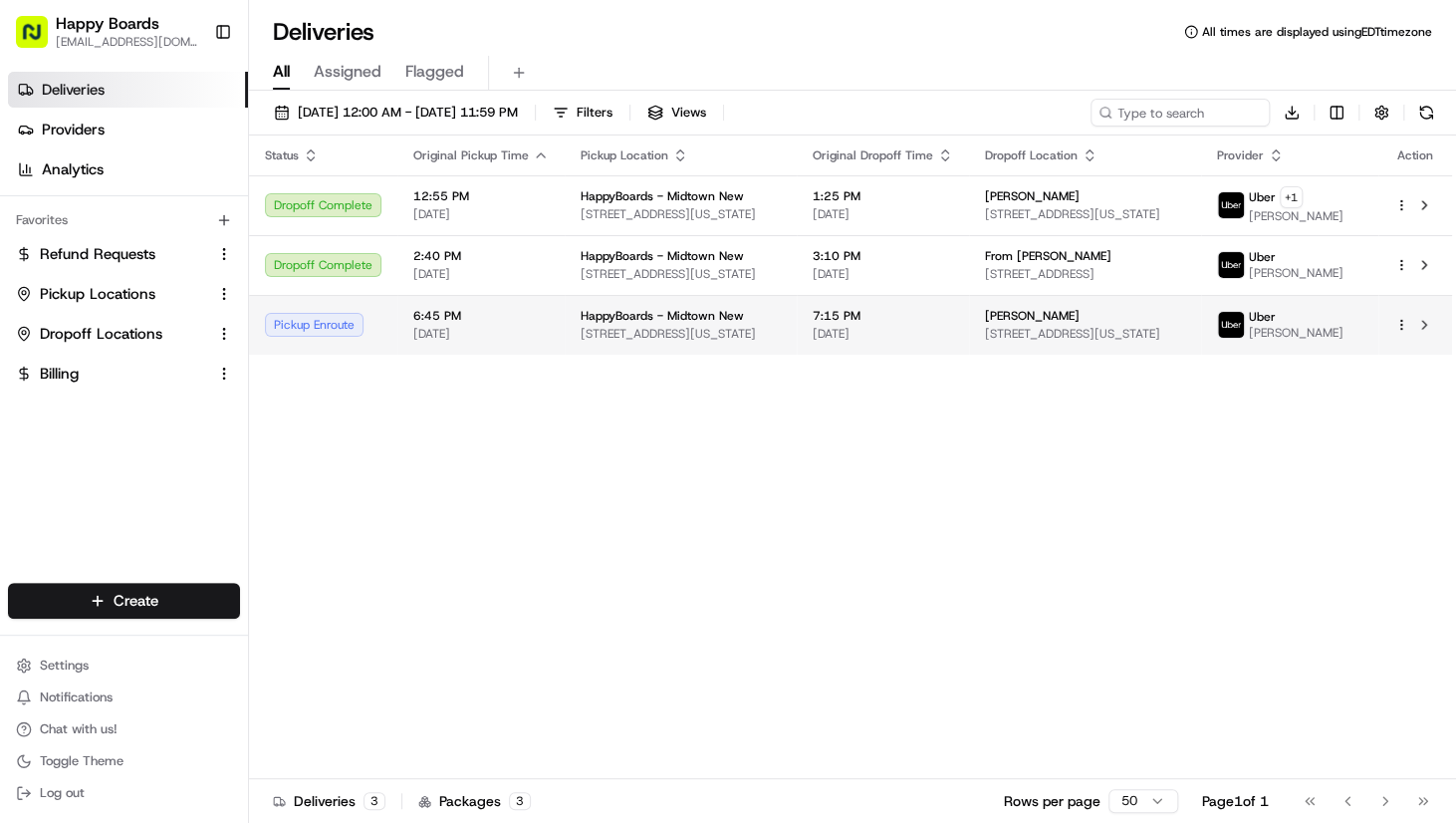 click on "6:45 PM" at bounding box center (481, 316) 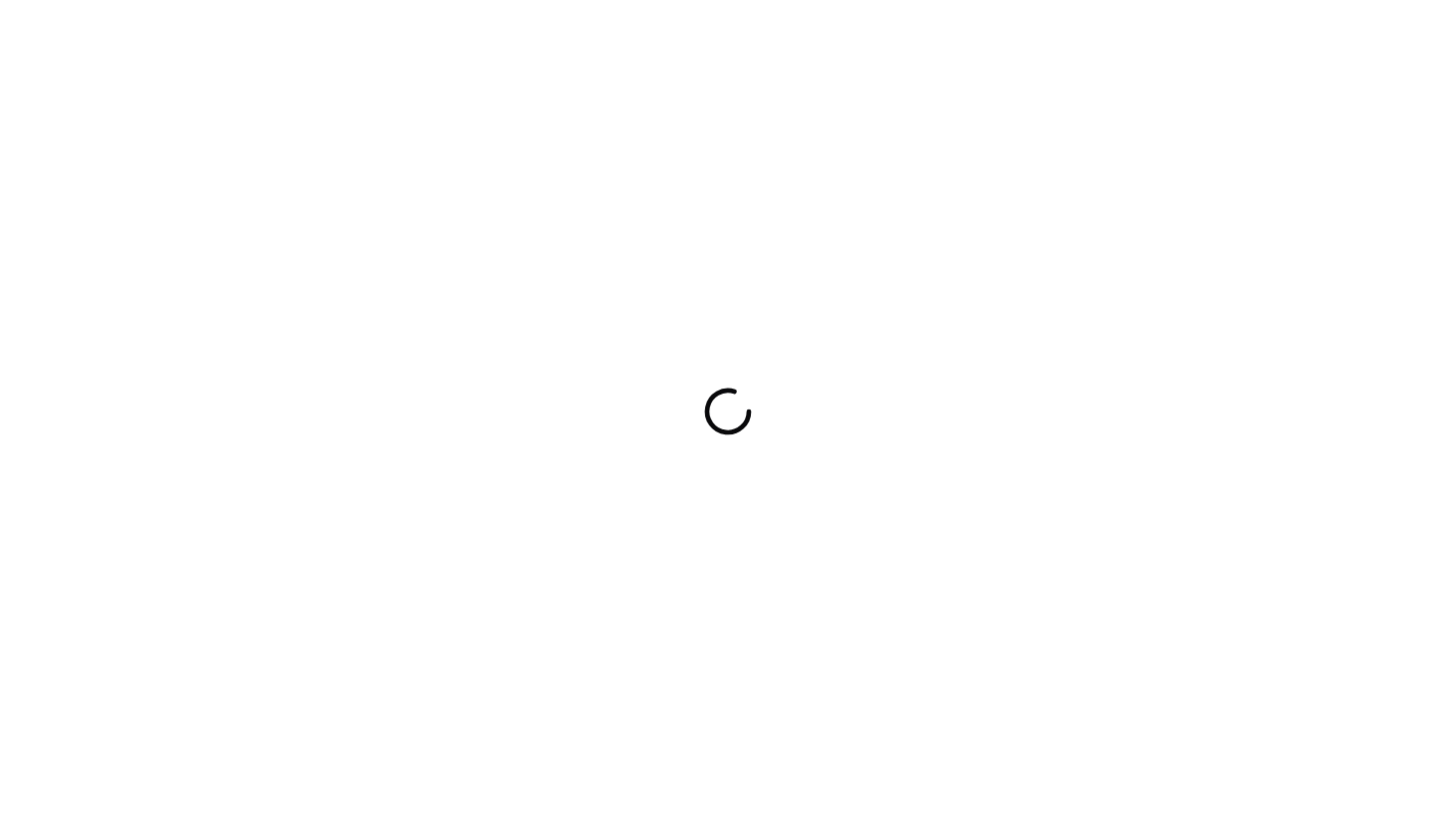 scroll, scrollTop: 0, scrollLeft: 0, axis: both 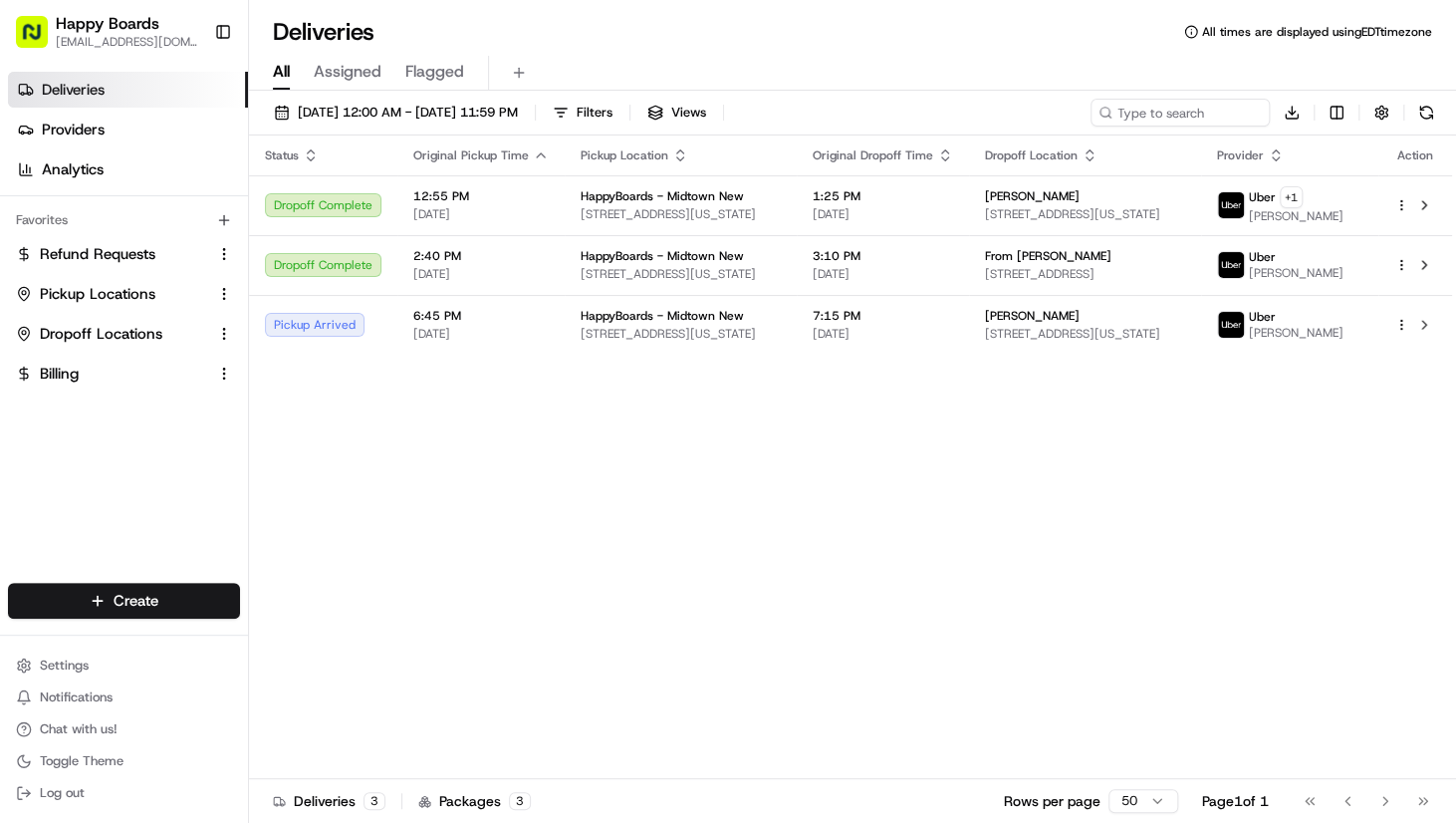 drag, startPoint x: 1376, startPoint y: 411, endPoint x: 722, endPoint y: 205, distance: 685.6763 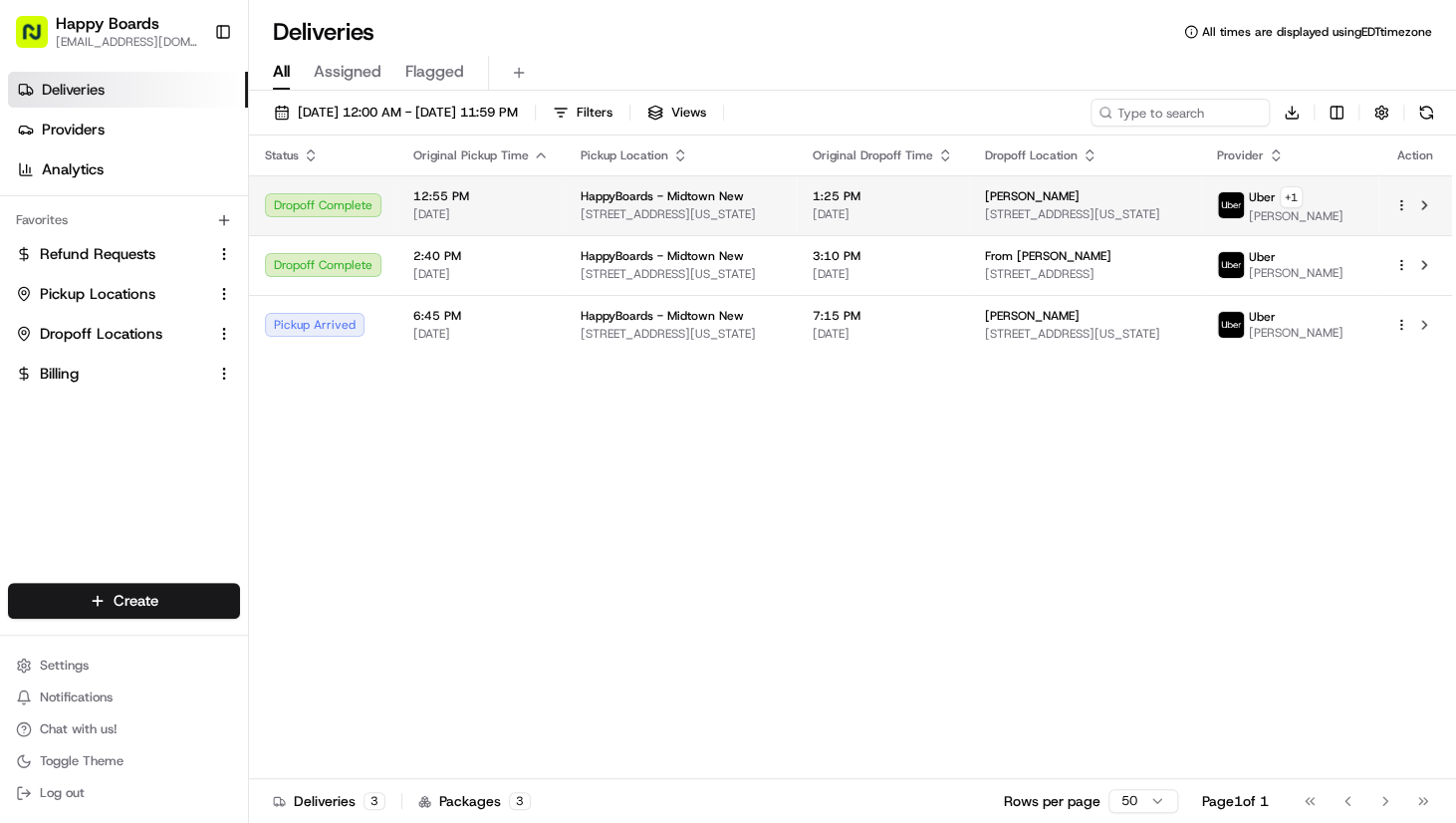 click on "Status Original Pickup Time Pickup Location Original Dropoff Time Dropoff Location Provider Action Dropoff Complete 12:55 PM 07/16/2025 HappyBoards - Midtown New 112 W 25th St, New York, NY 10001, US 1:25 PM 07/16/2025 Lauren Sadowski 185 Greenwich St, New York, NY 10007, USA Uber + 1 JUAN Z. Dropoff Complete 2:40 PM 07/16/2025 HappyBoards - Midtown New 112 W 25th St, New York, NY 10001, US 3:10 PM 07/16/2025 From Simran T 855 Park Pl, Brooklyn, NY 11216, USA Uber NODIRBEK K. Pickup Arrived 6:45 PM 07/16/2025 HappyBoards - Midtown New 112 W 25th St, New York, NY 10001, US 7:15 PM 07/16/2025 Amber S 510 E 79th St #6c, New York, NY 10075, USA Uber IBRAHIMA B." at bounding box center (850, 457) 